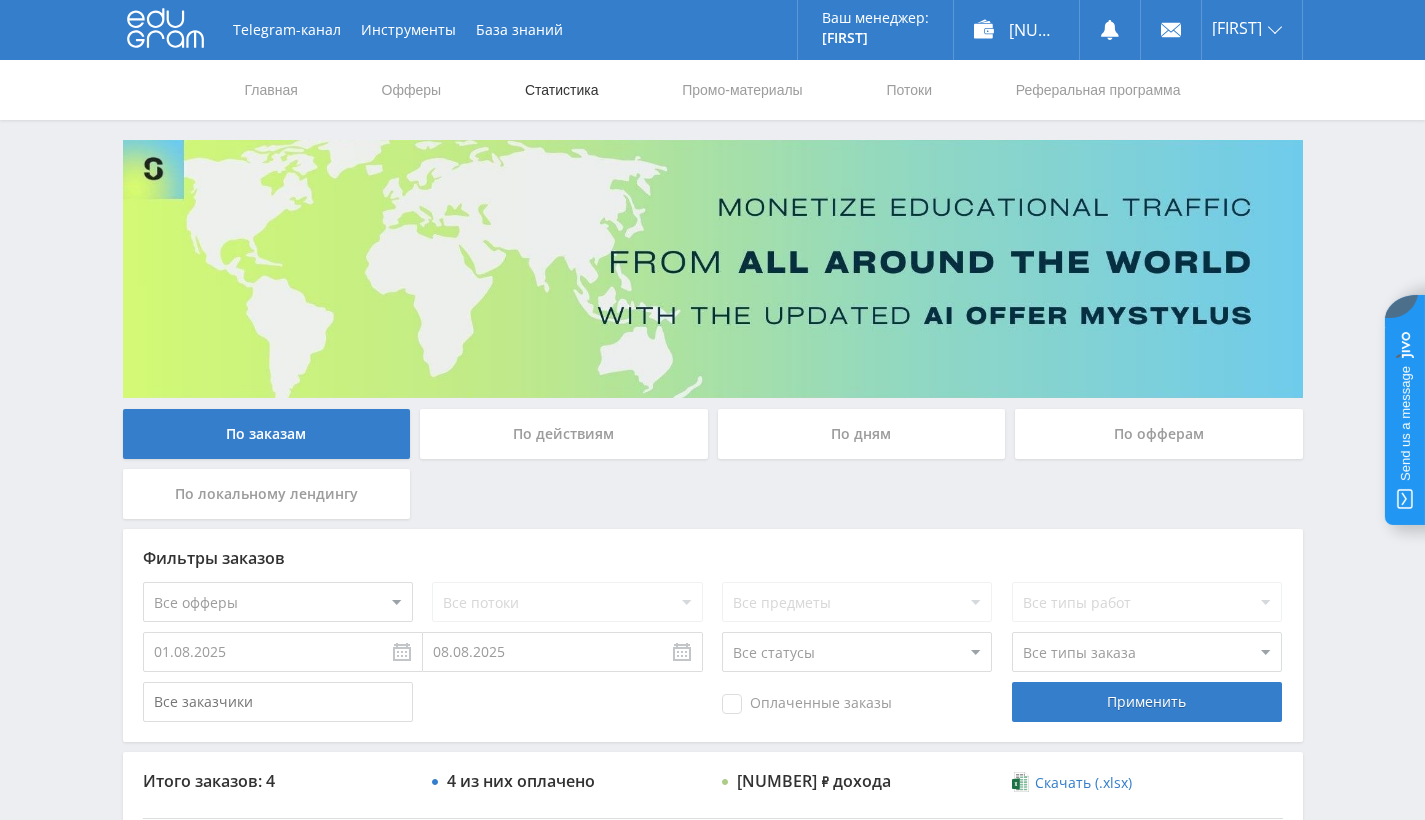 scroll, scrollTop: 0, scrollLeft: 0, axis: both 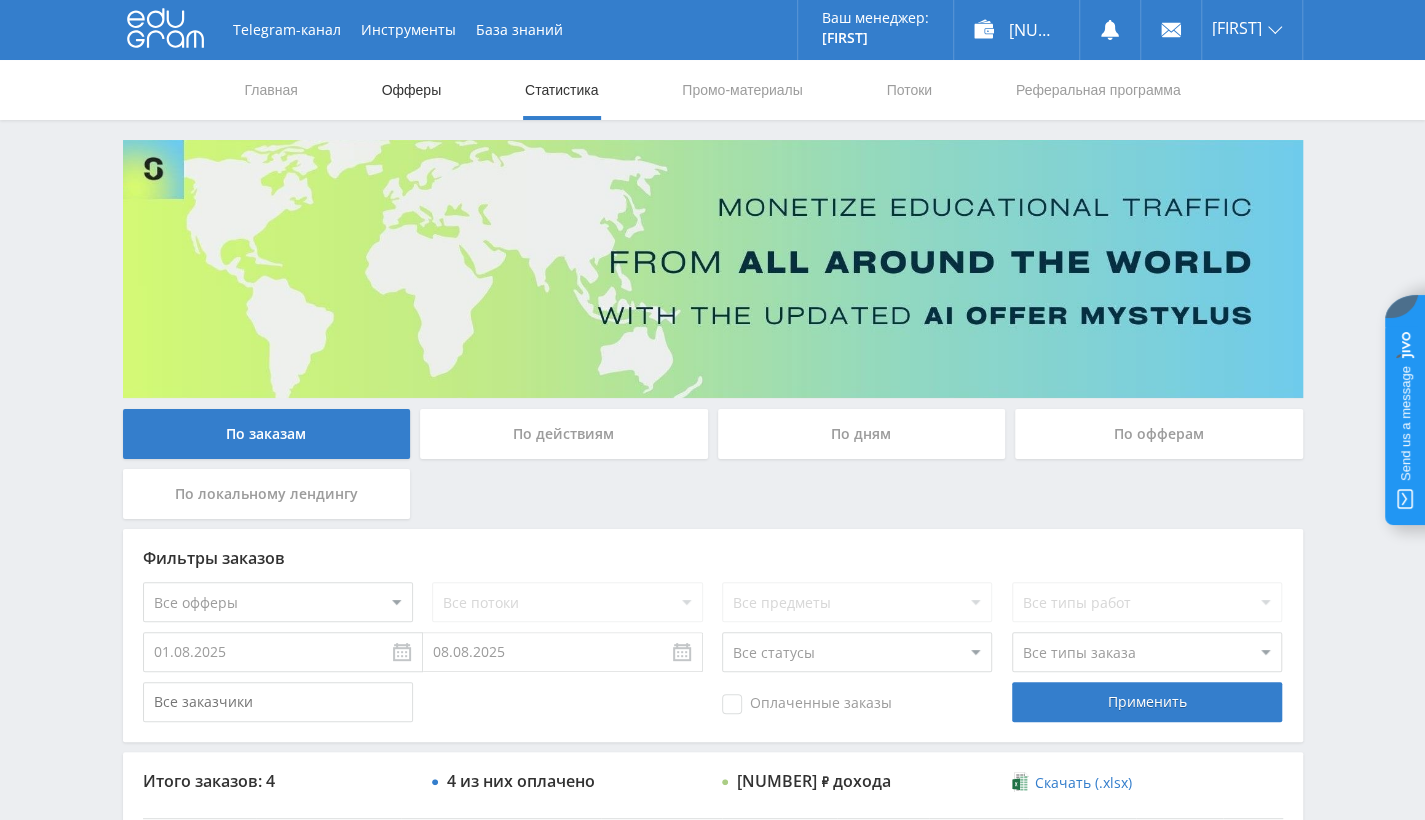 click on "Офферы" at bounding box center (412, 90) 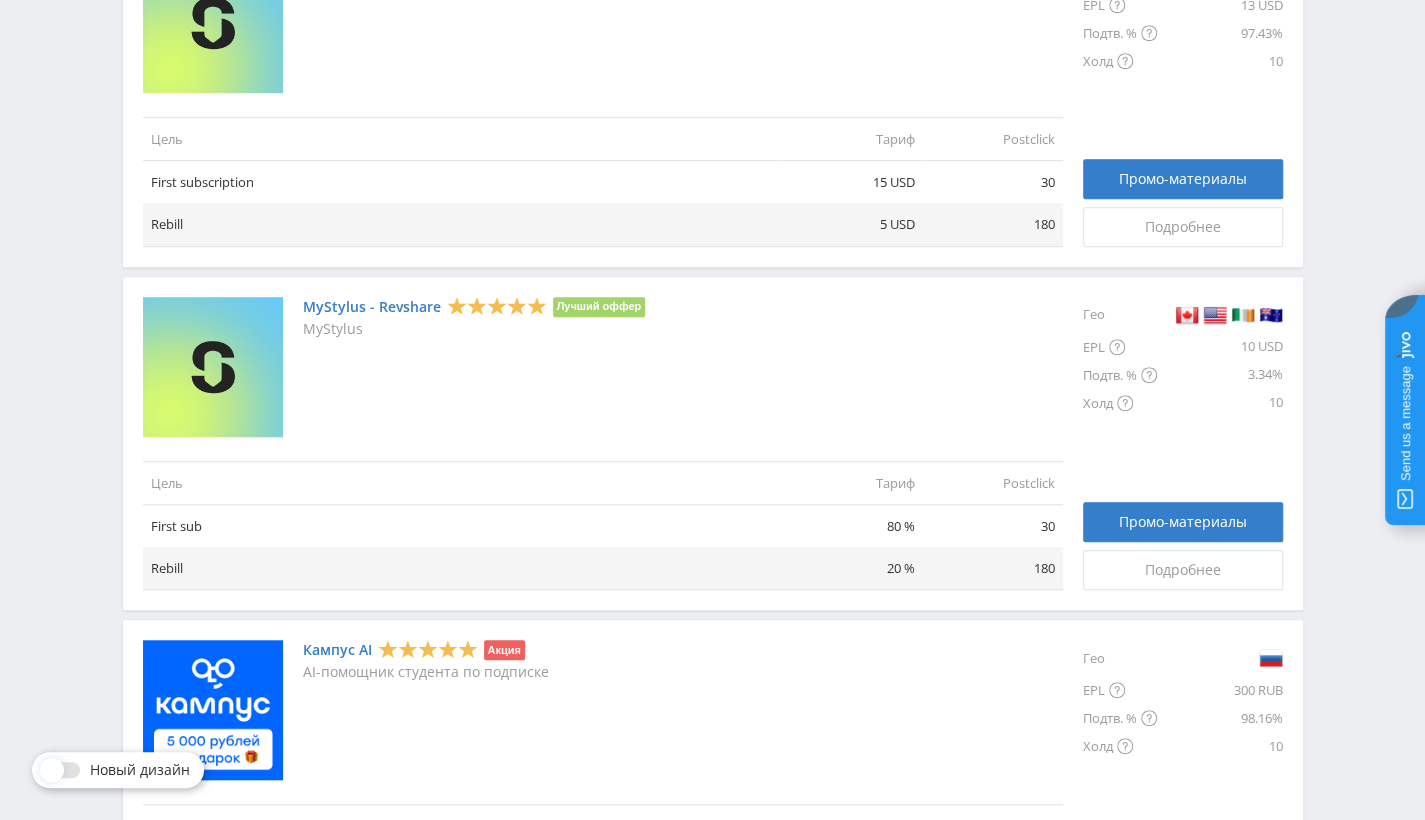 scroll, scrollTop: 500, scrollLeft: 0, axis: vertical 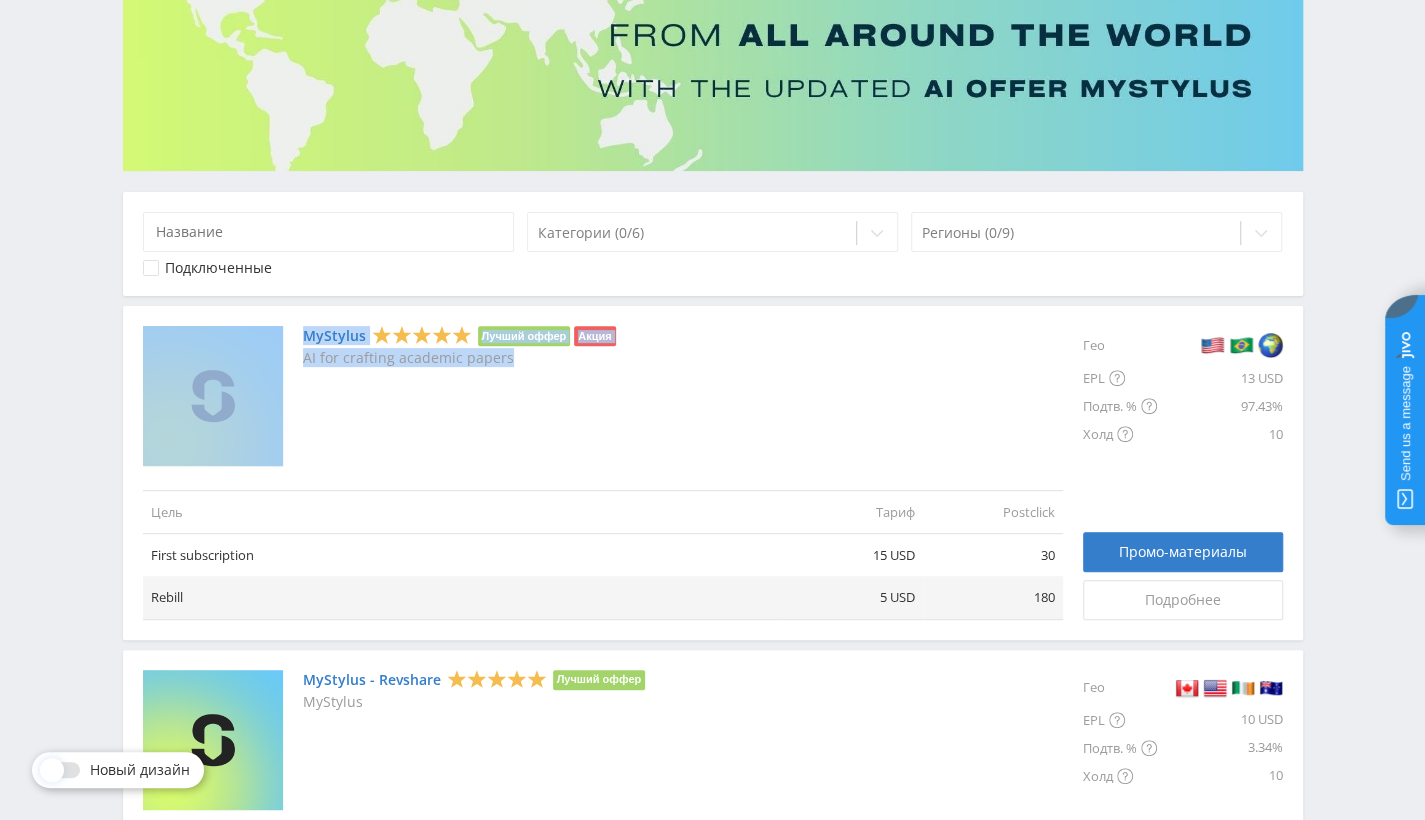 drag, startPoint x: 509, startPoint y: 366, endPoint x: 301, endPoint y: 363, distance: 208.02164 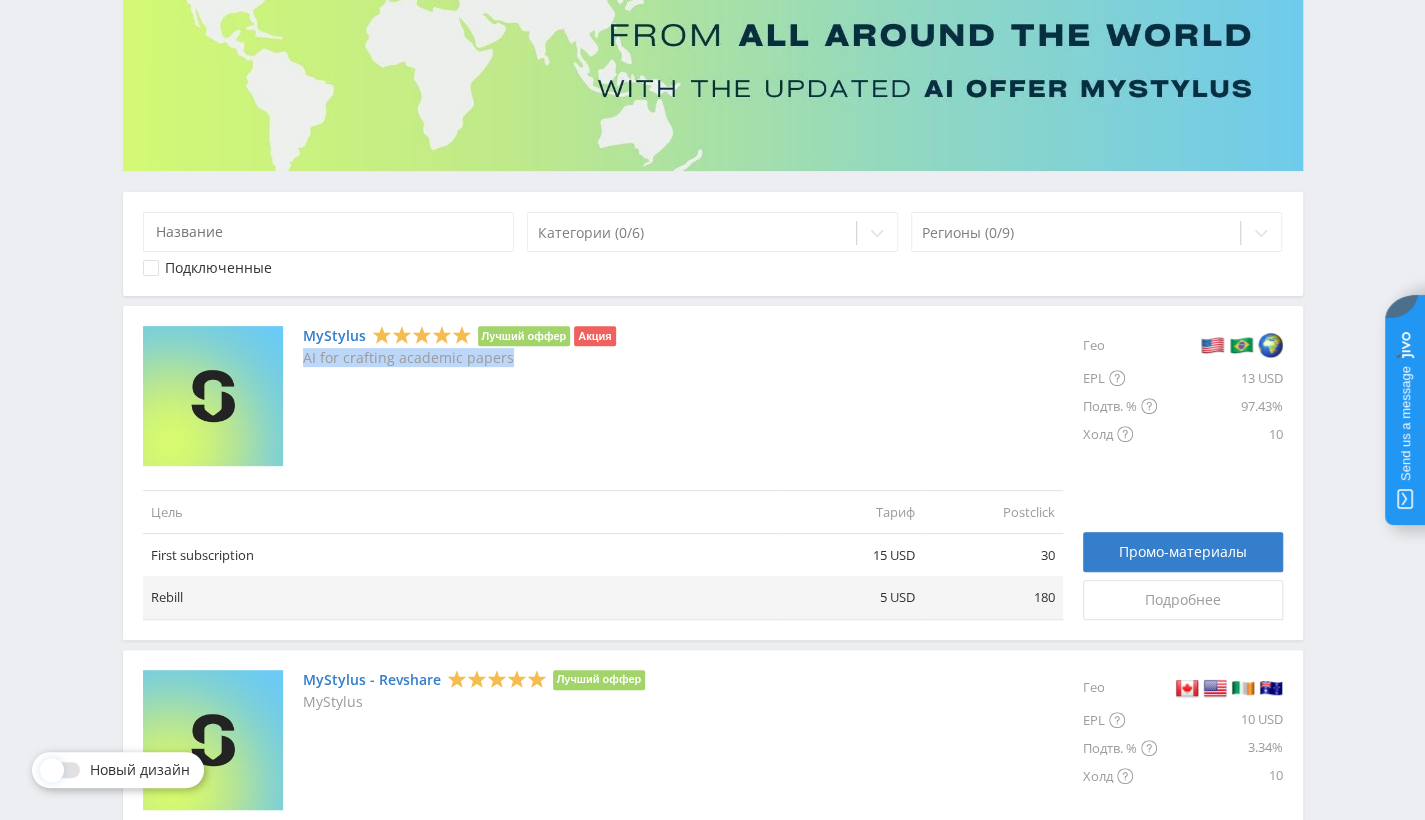 drag, startPoint x: 510, startPoint y: 360, endPoint x: 304, endPoint y: 368, distance: 206.15529 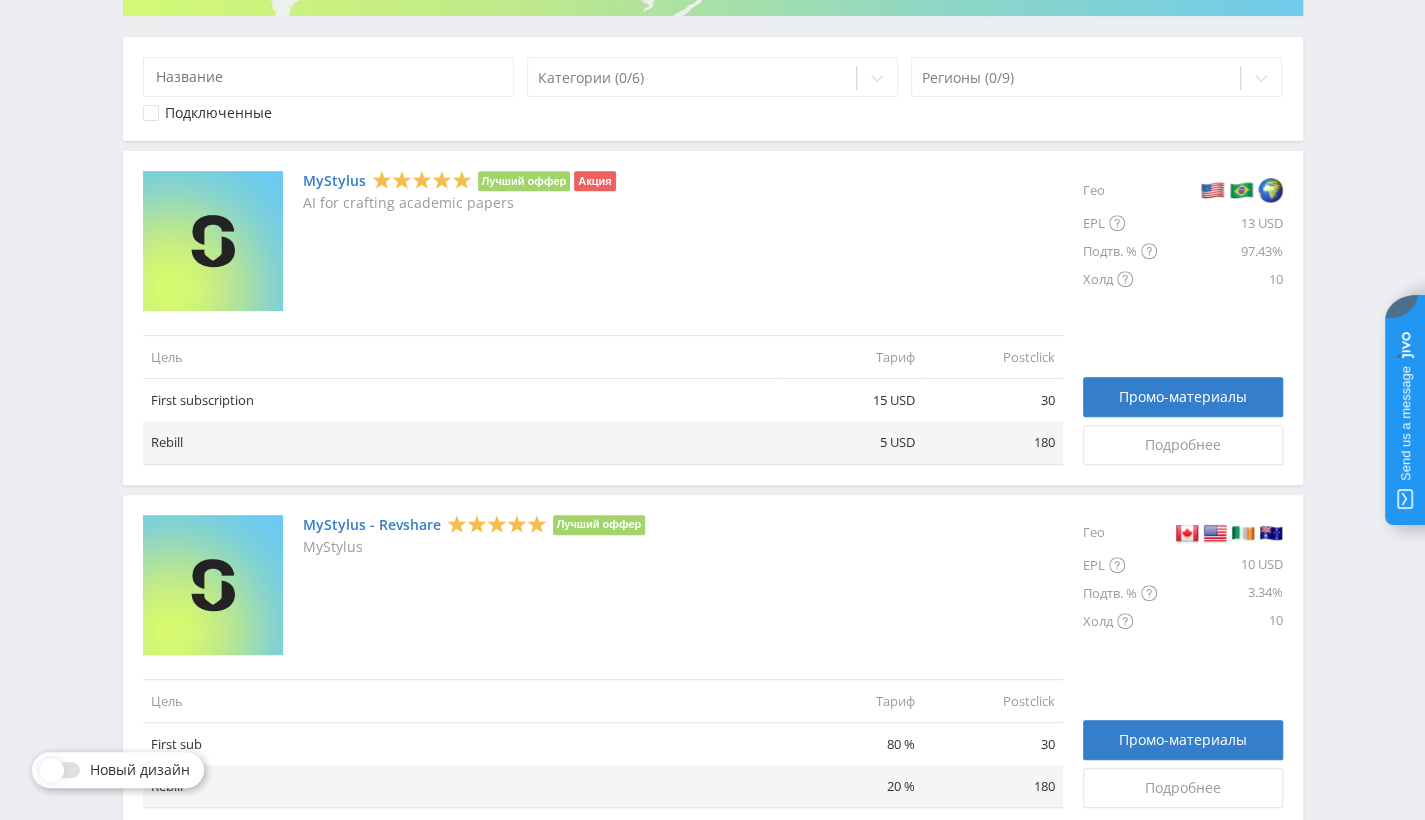scroll, scrollTop: 427, scrollLeft: 0, axis: vertical 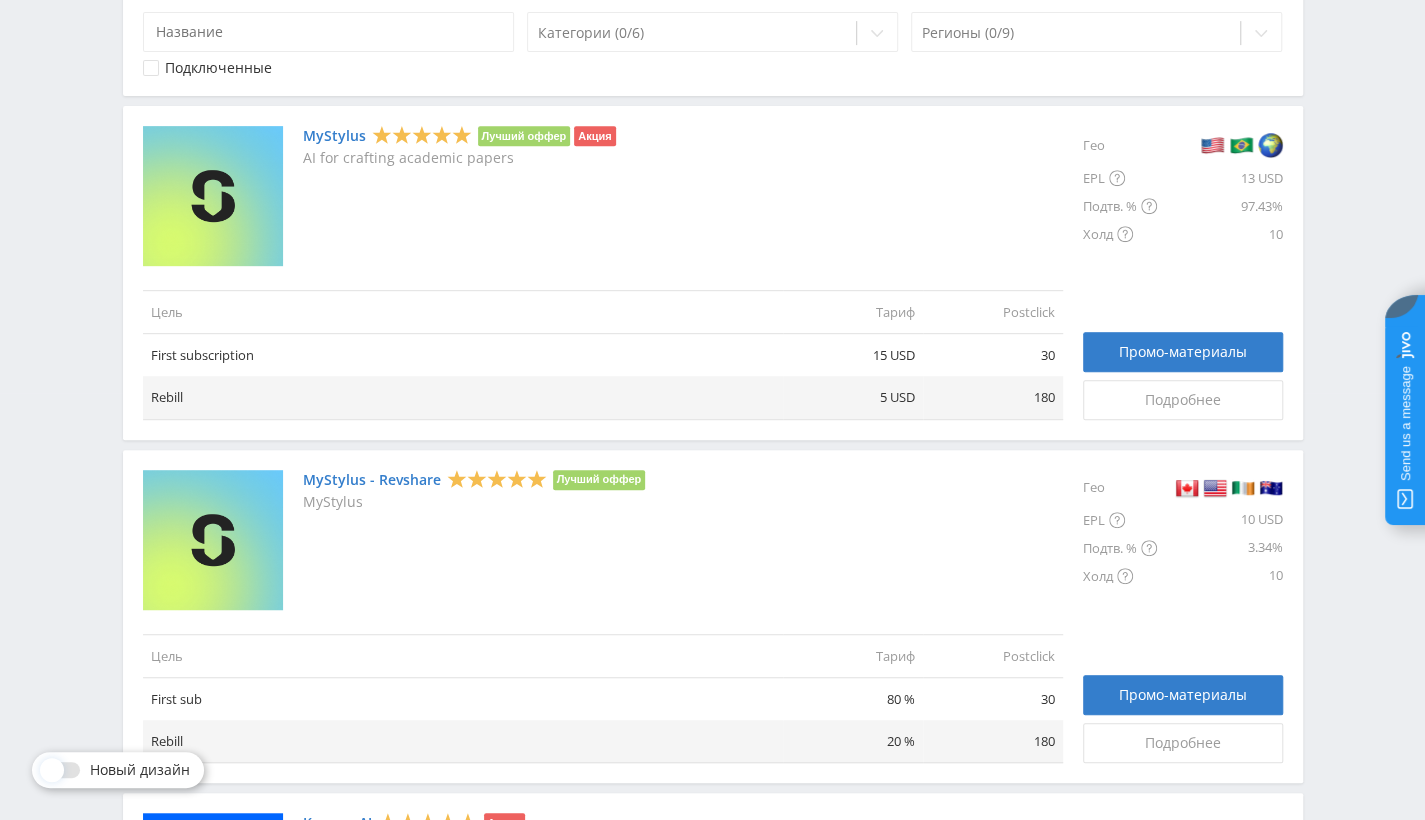 click on "MyStylus" at bounding box center (334, 136) 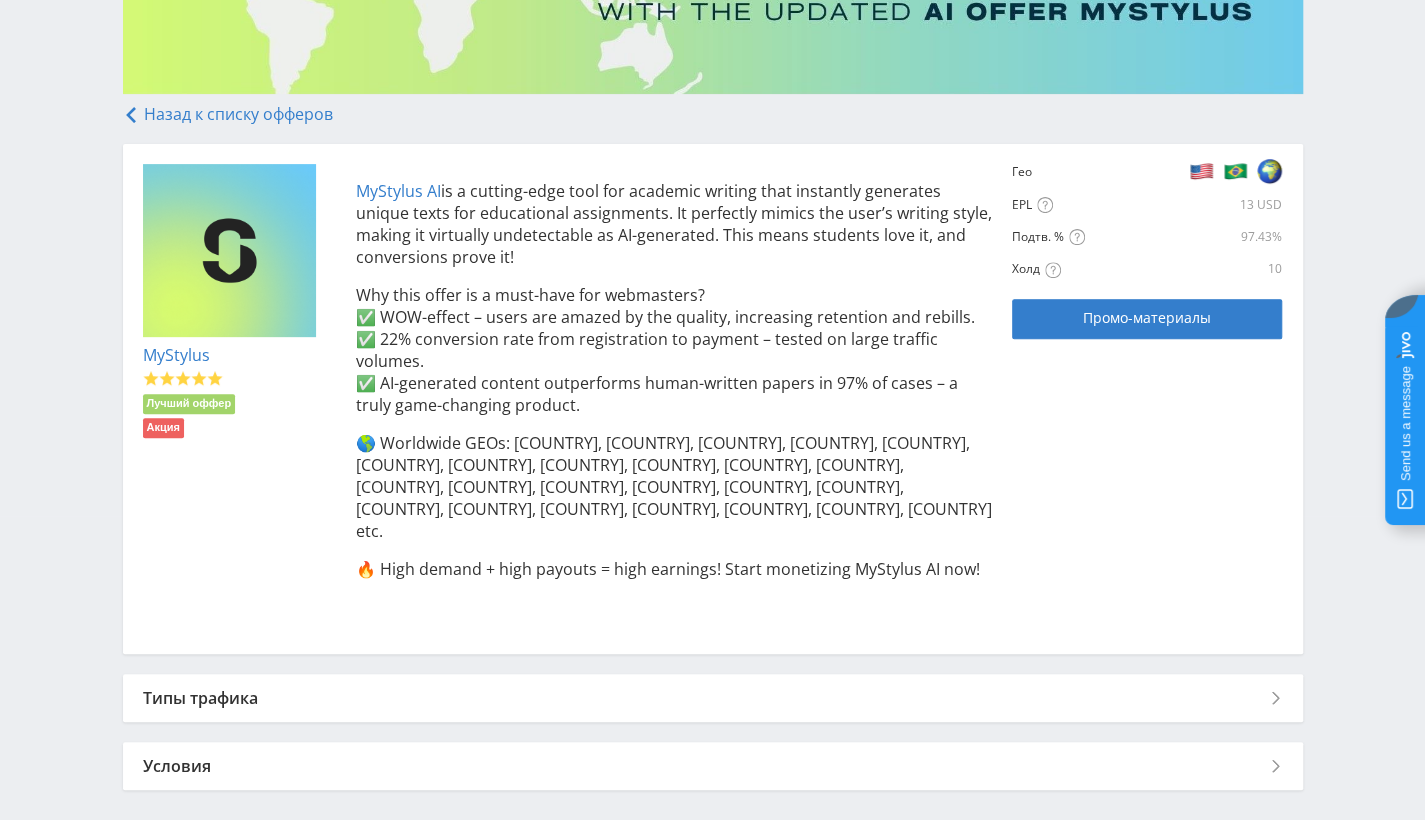 scroll, scrollTop: 272, scrollLeft: 0, axis: vertical 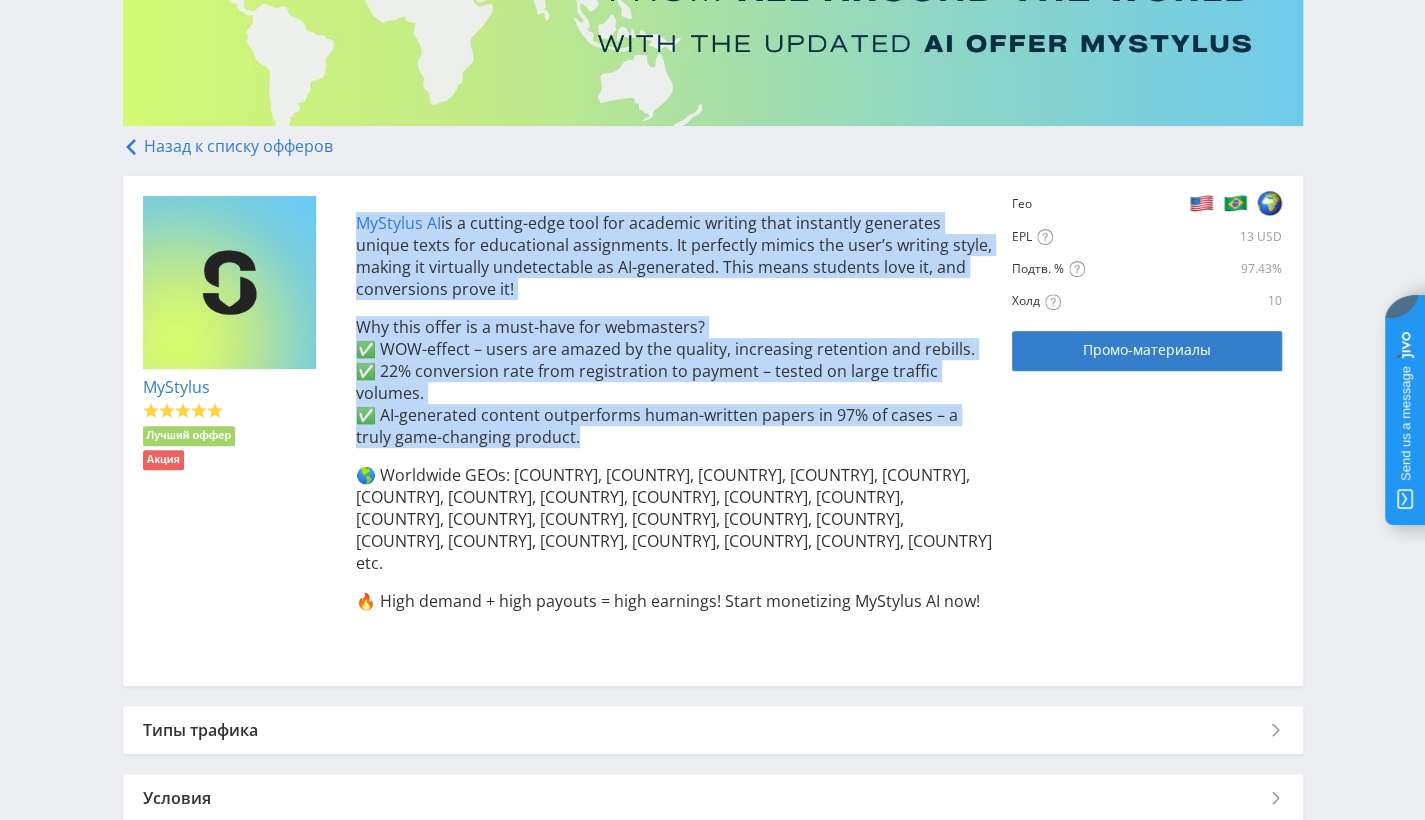 drag, startPoint x: 354, startPoint y: 226, endPoint x: 562, endPoint y: 440, distance: 298.42923 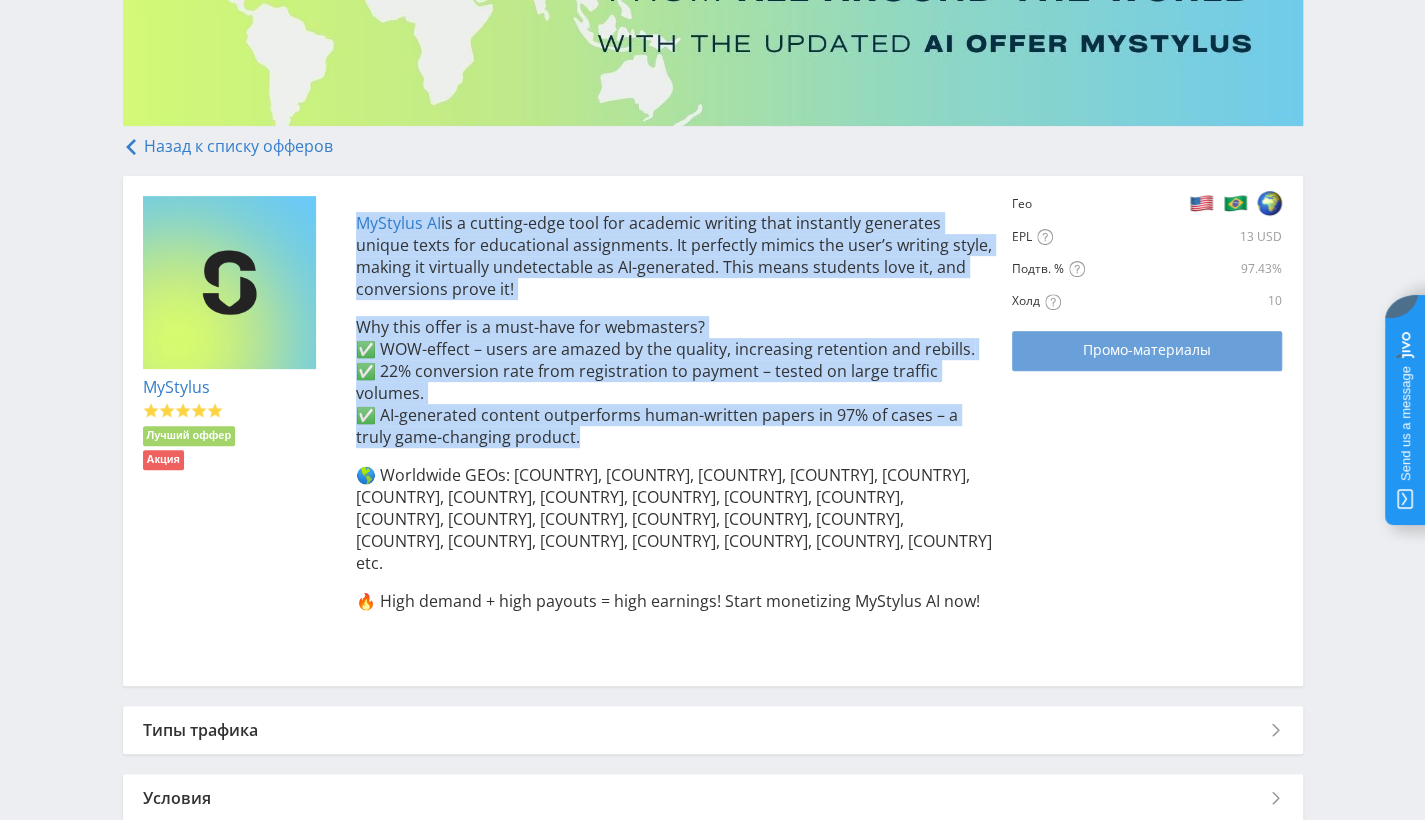 click on "Промо-материалы" at bounding box center (1147, 351) 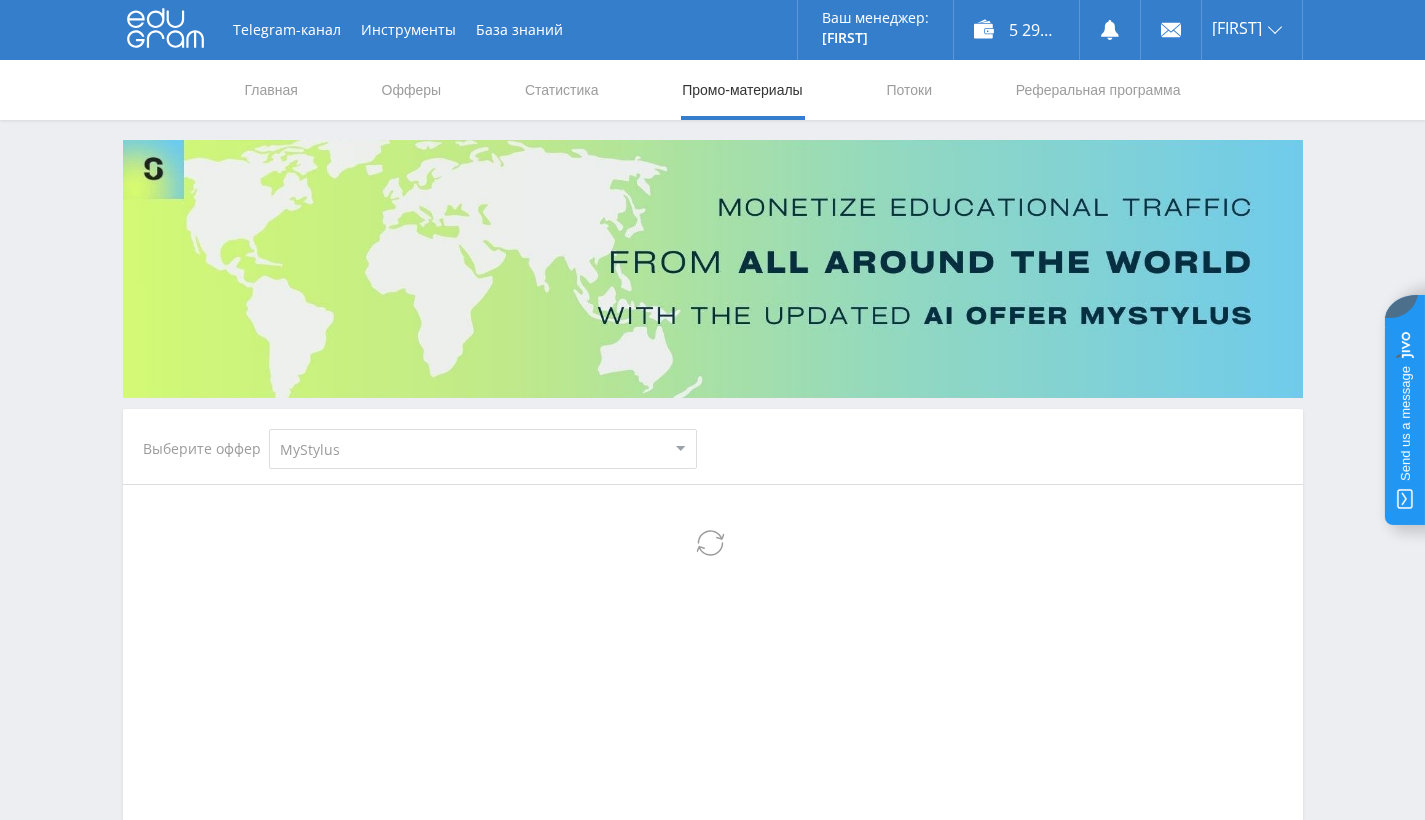 scroll, scrollTop: 0, scrollLeft: 0, axis: both 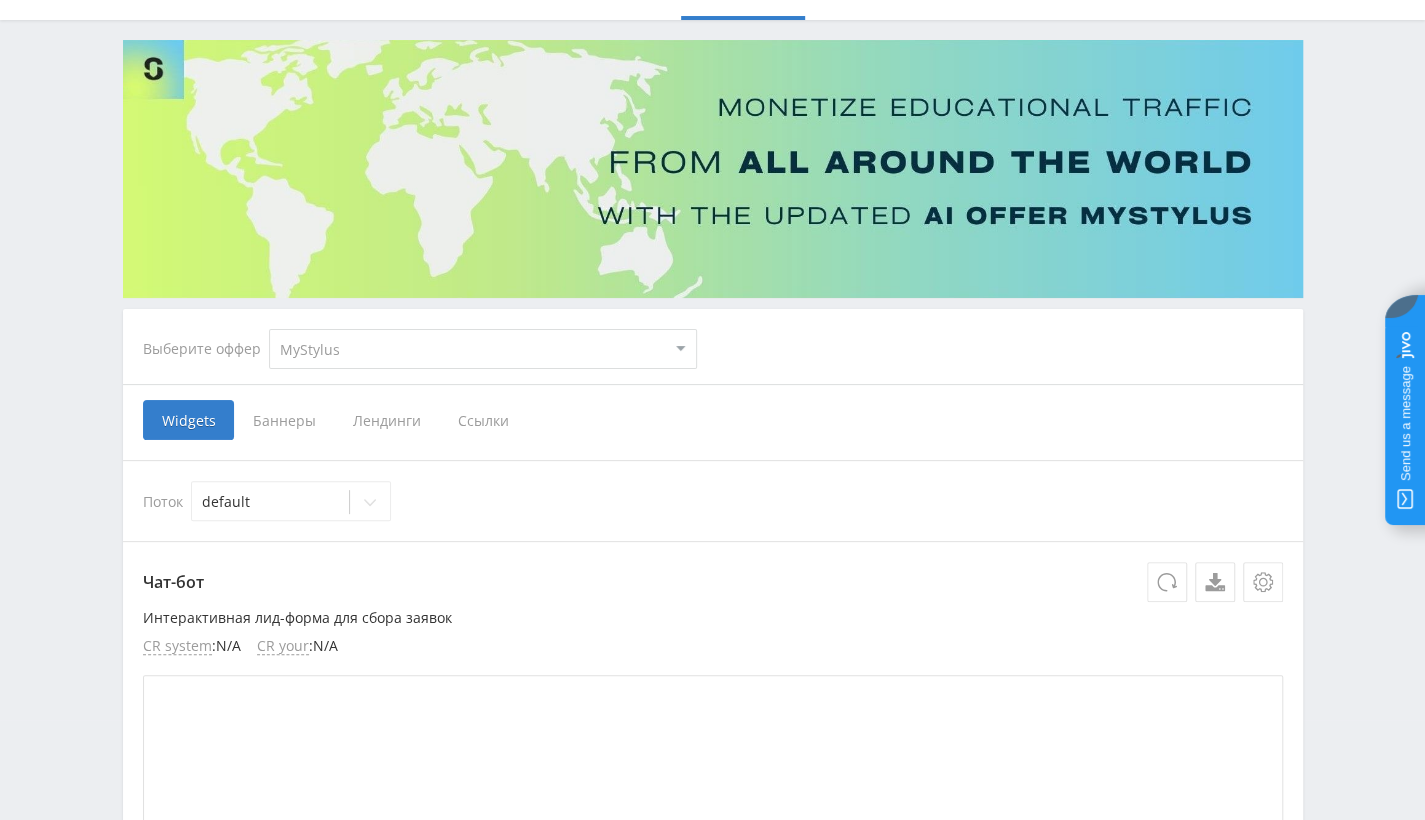 click on "Ссылки" at bounding box center (483, 420) 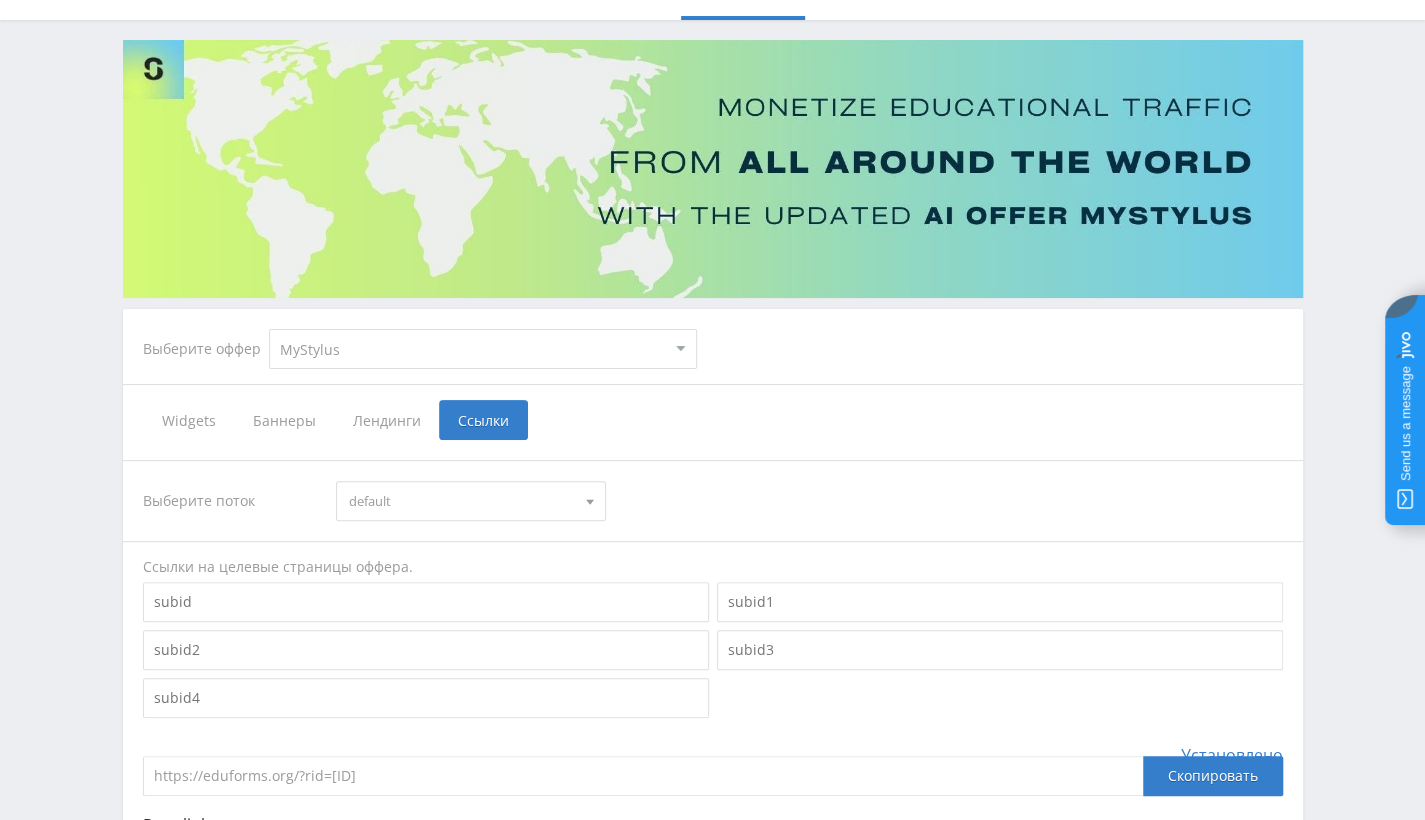 click on "default" at bounding box center [462, 501] 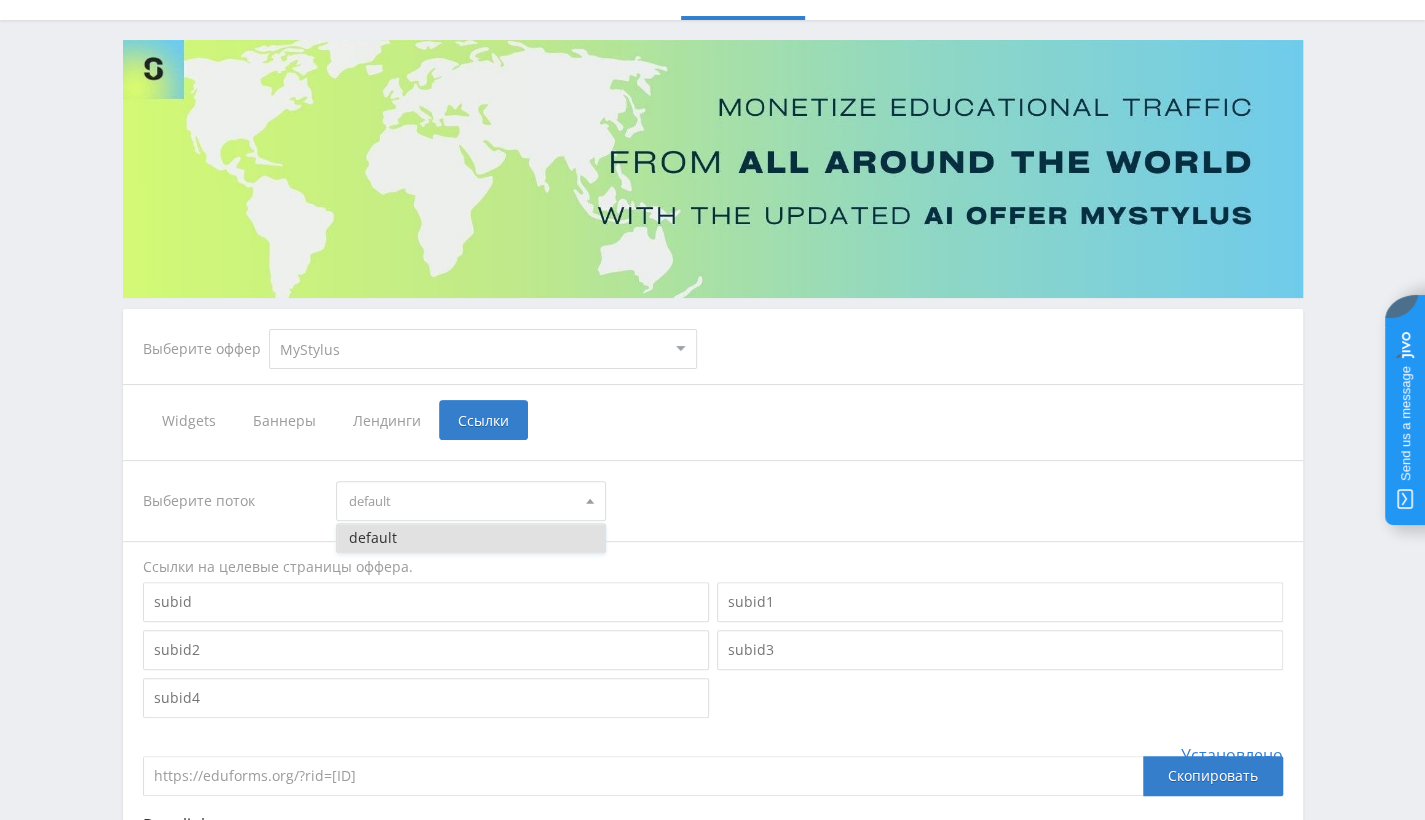 click at bounding box center [713, 460] 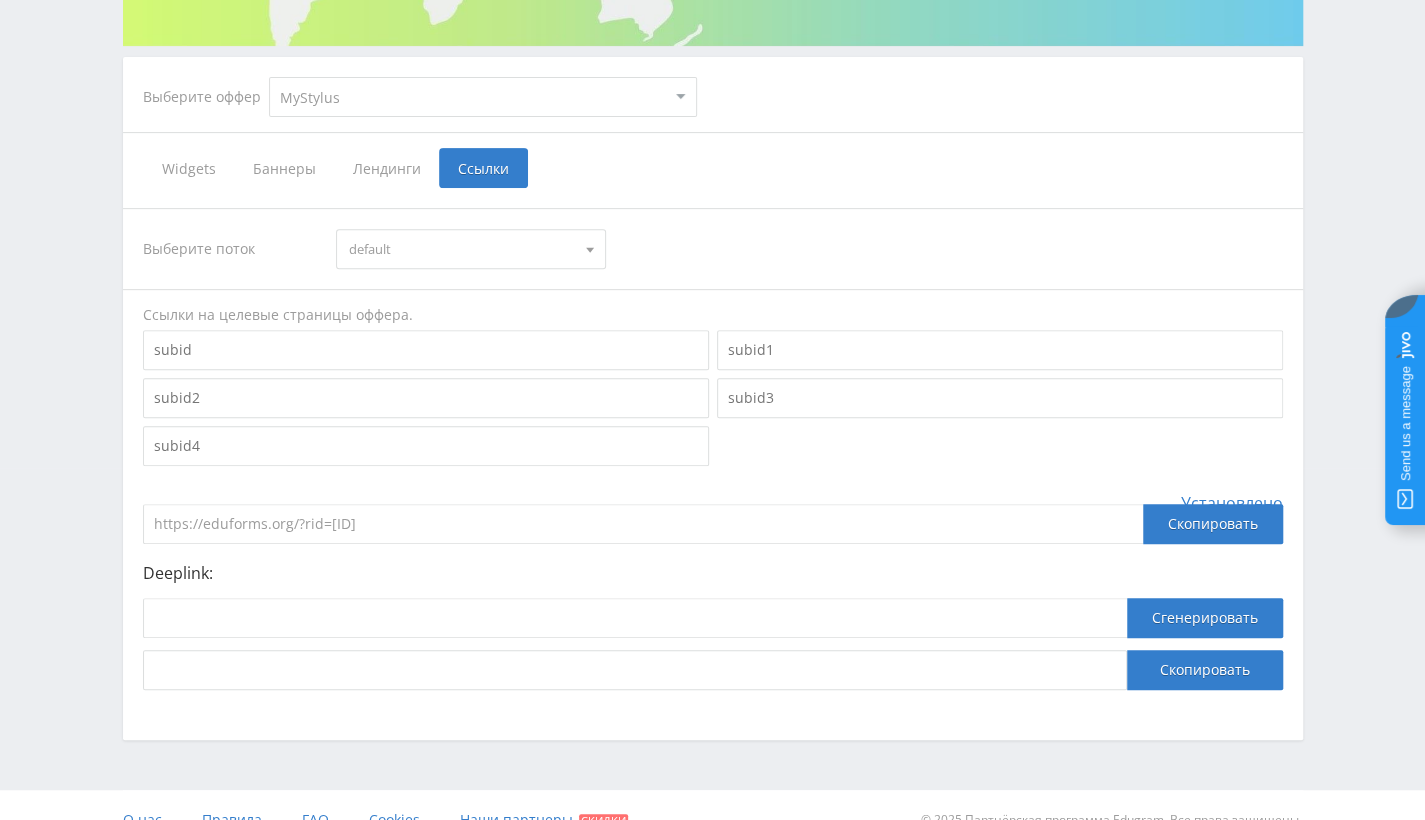 scroll, scrollTop: 380, scrollLeft: 0, axis: vertical 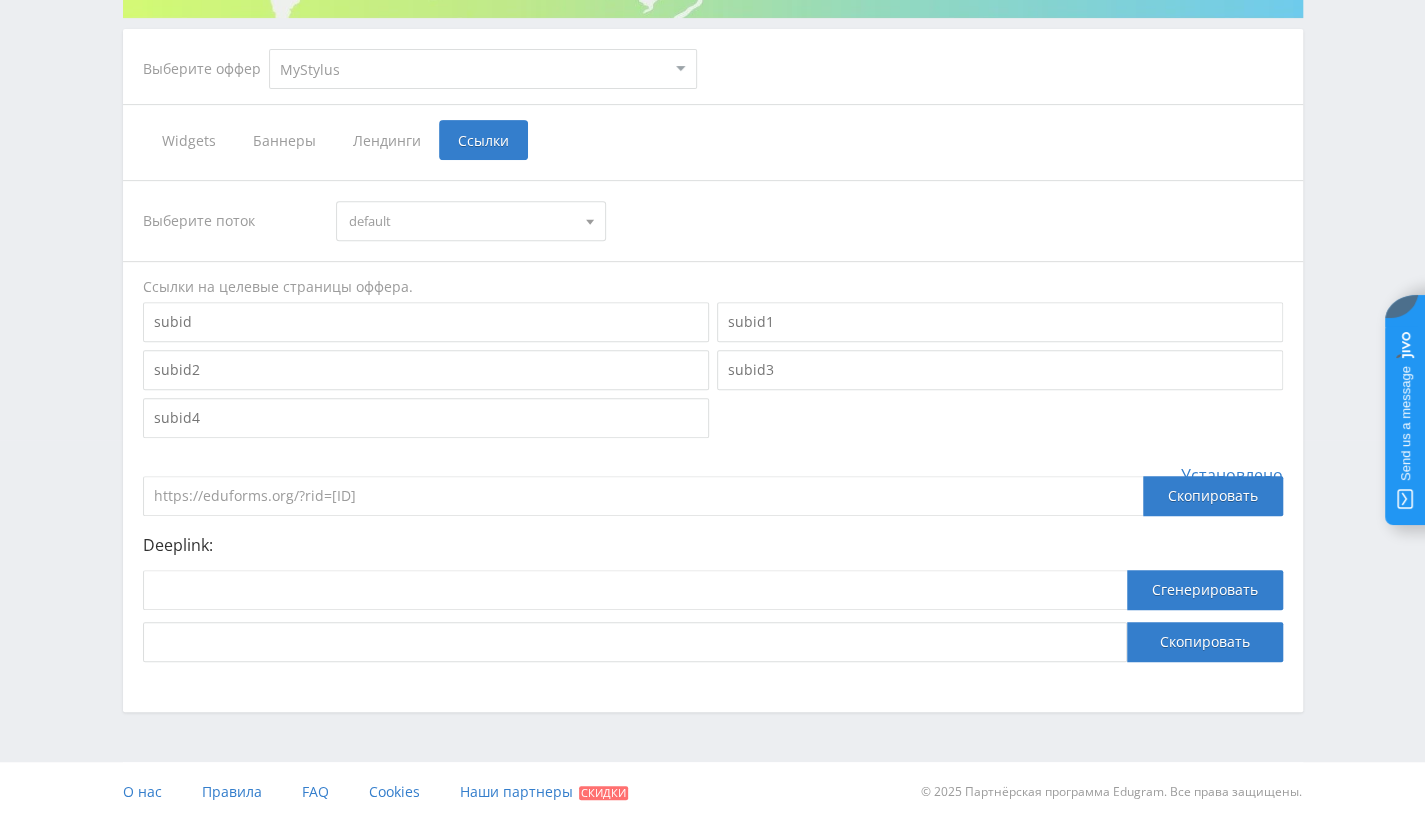 click on "https://eduforms.org/?rid=[ID]" at bounding box center [643, 496] 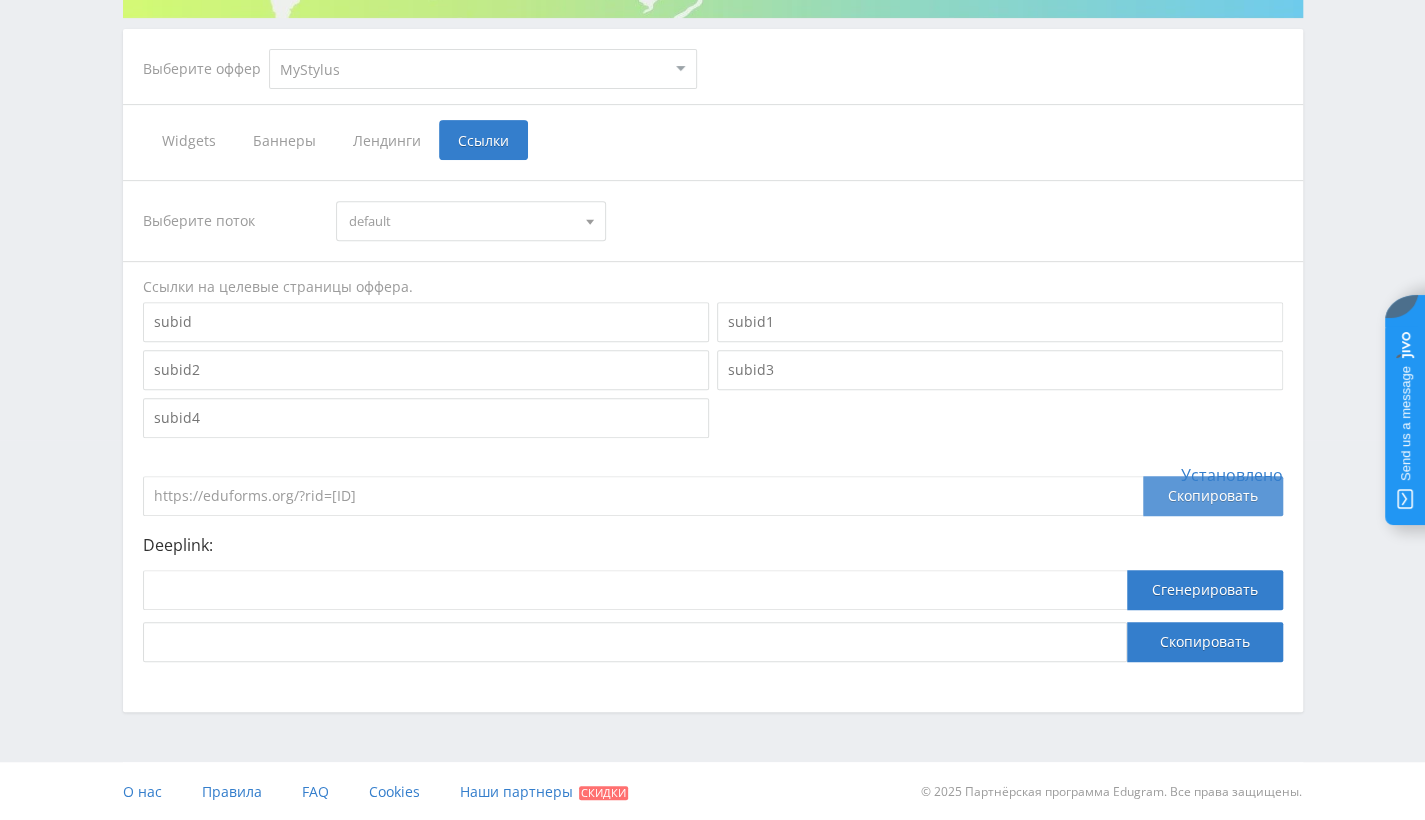 click on "Скопировать" at bounding box center (1213, 496) 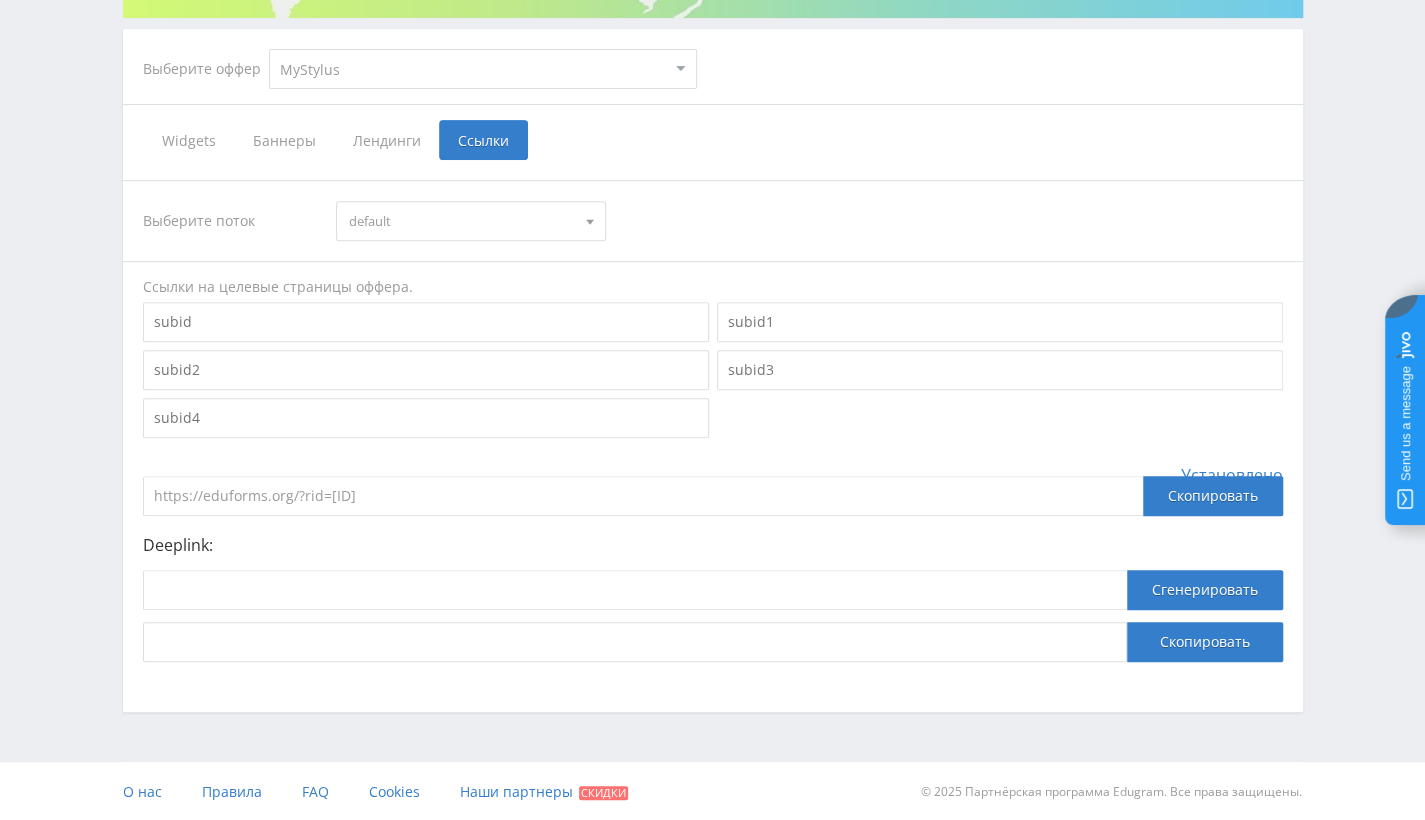 click on "default" at bounding box center [462, 221] 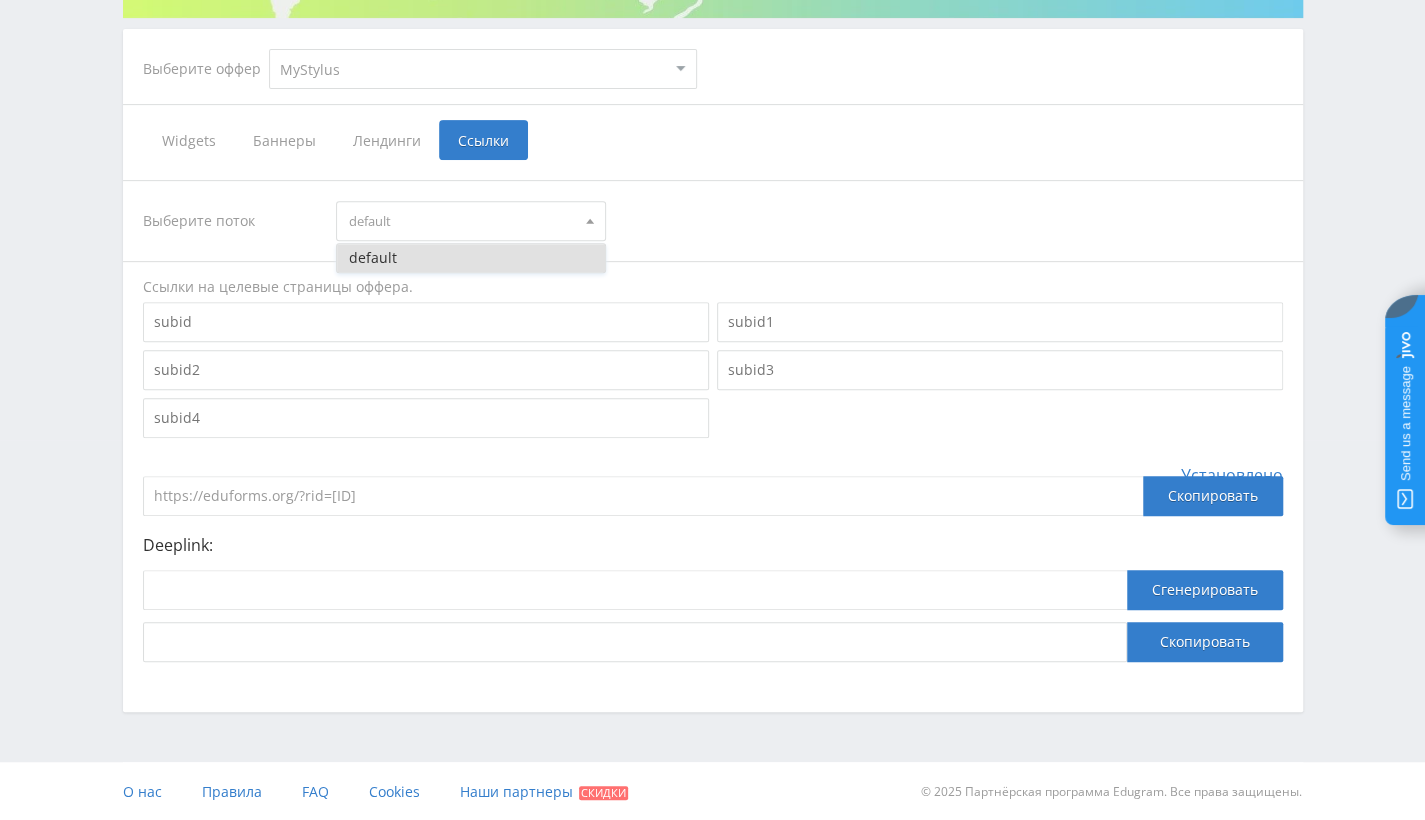 click on "Выберите поток
default
default" at bounding box center (713, 221) 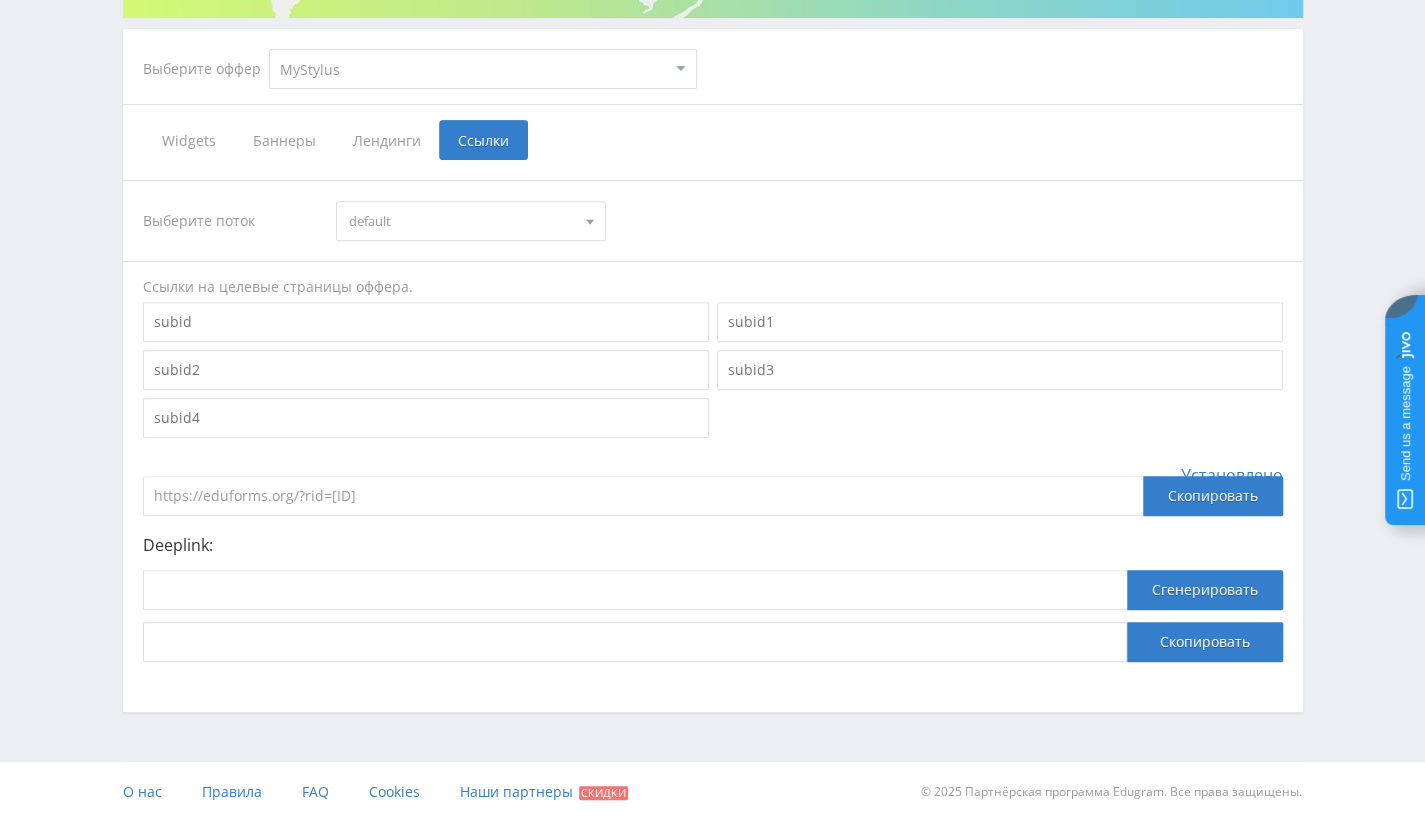 click on "Лендинги" at bounding box center [386, 140] 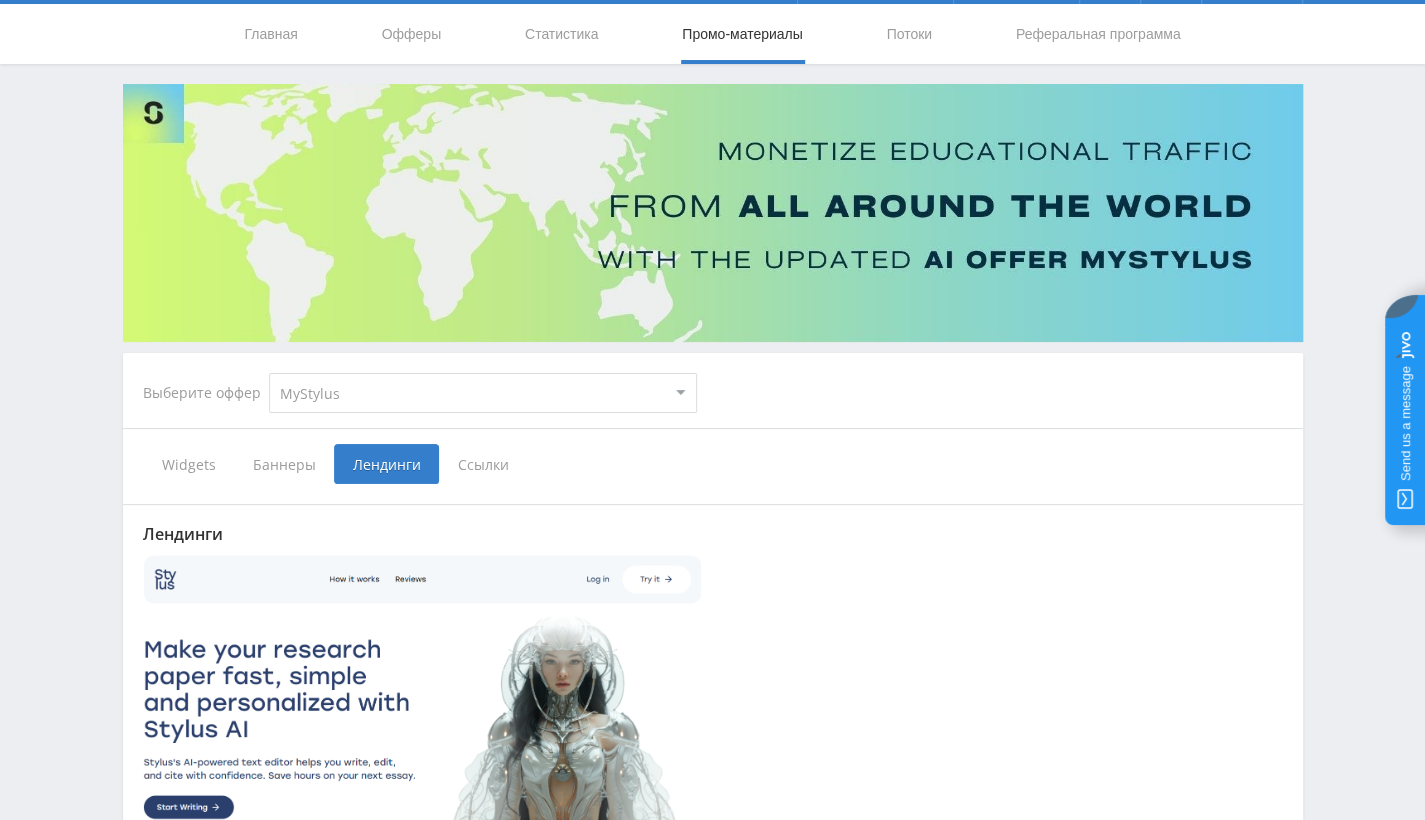 scroll, scrollTop: 356, scrollLeft: 0, axis: vertical 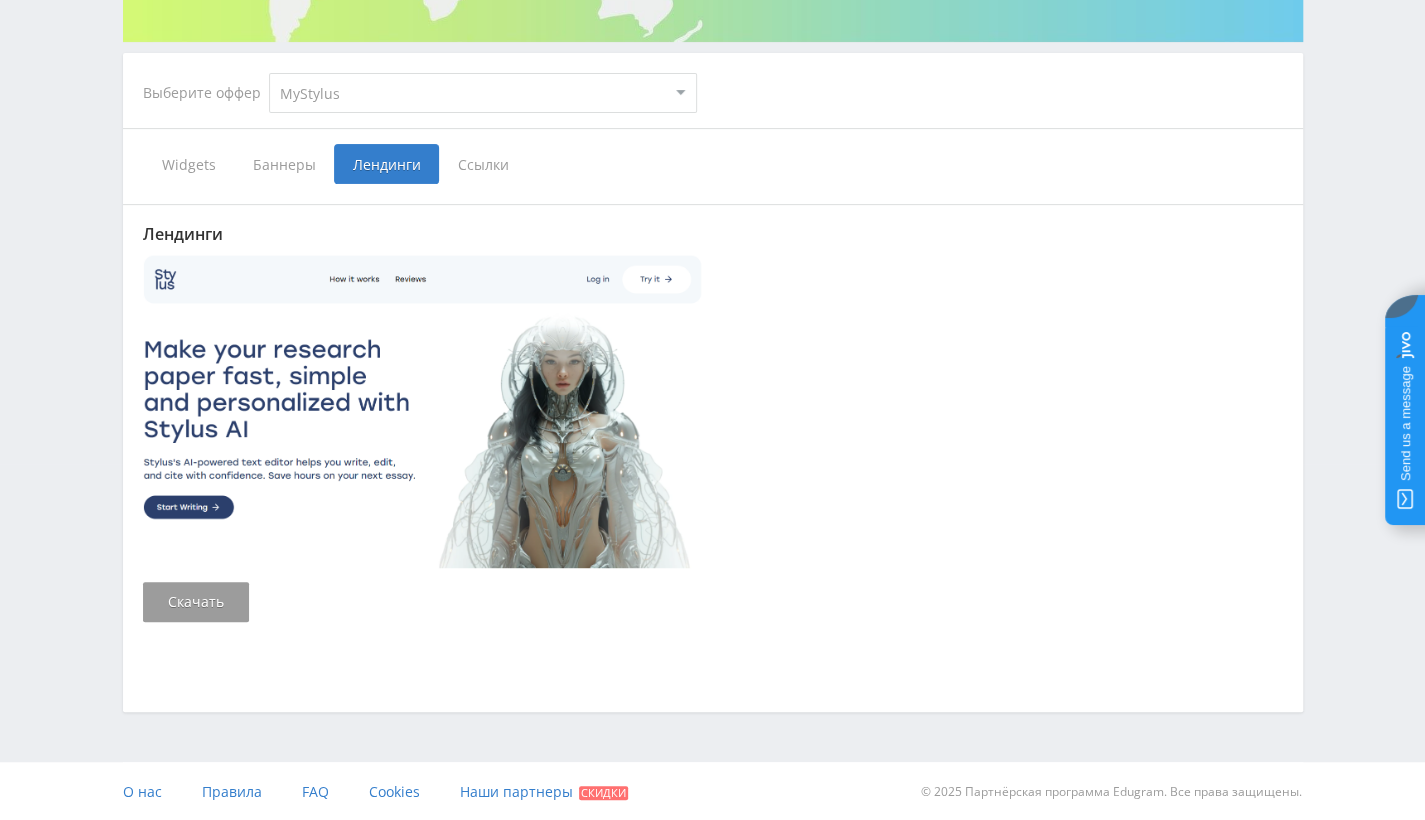 click on "Баннеры" at bounding box center [284, 164] 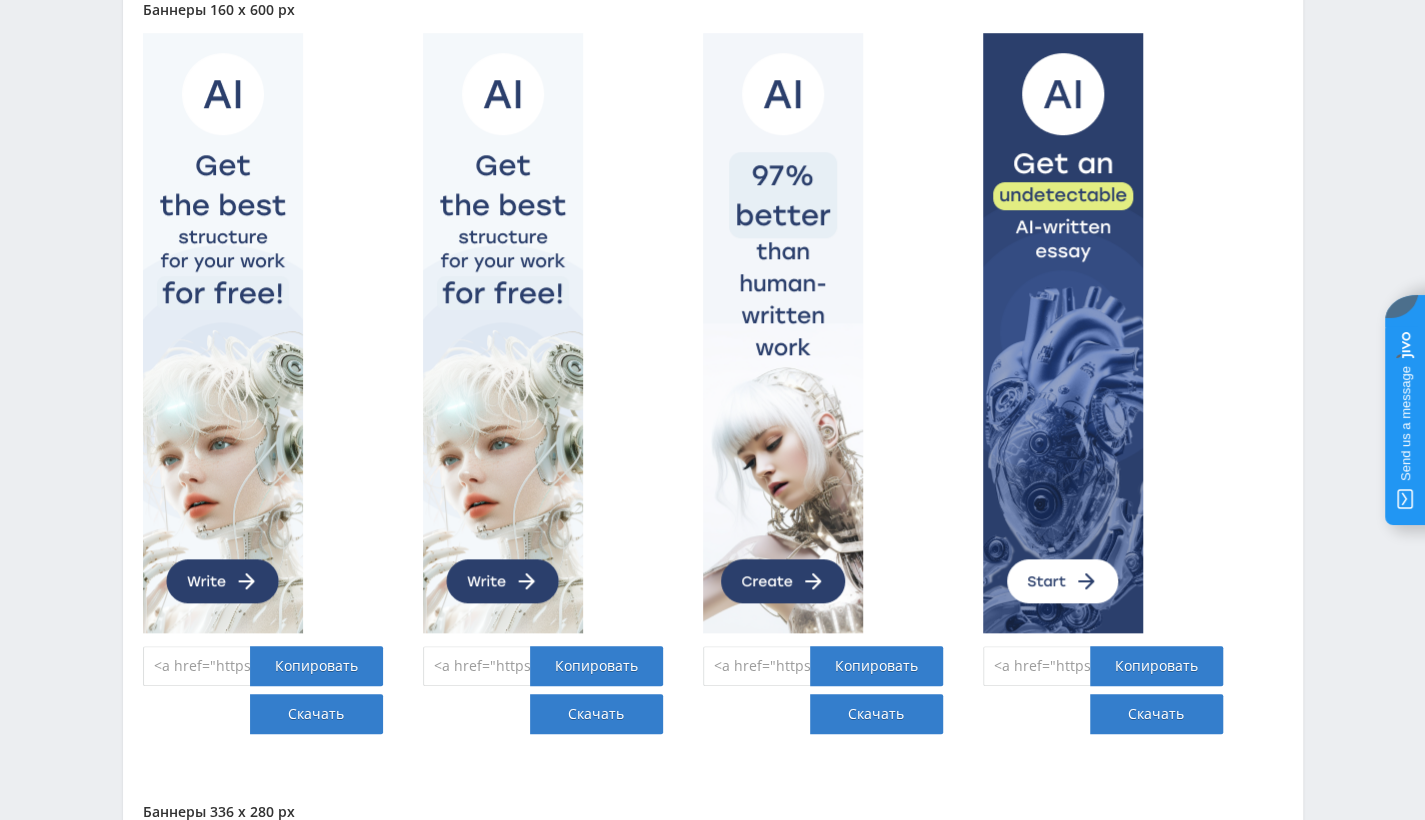 scroll, scrollTop: 880, scrollLeft: 0, axis: vertical 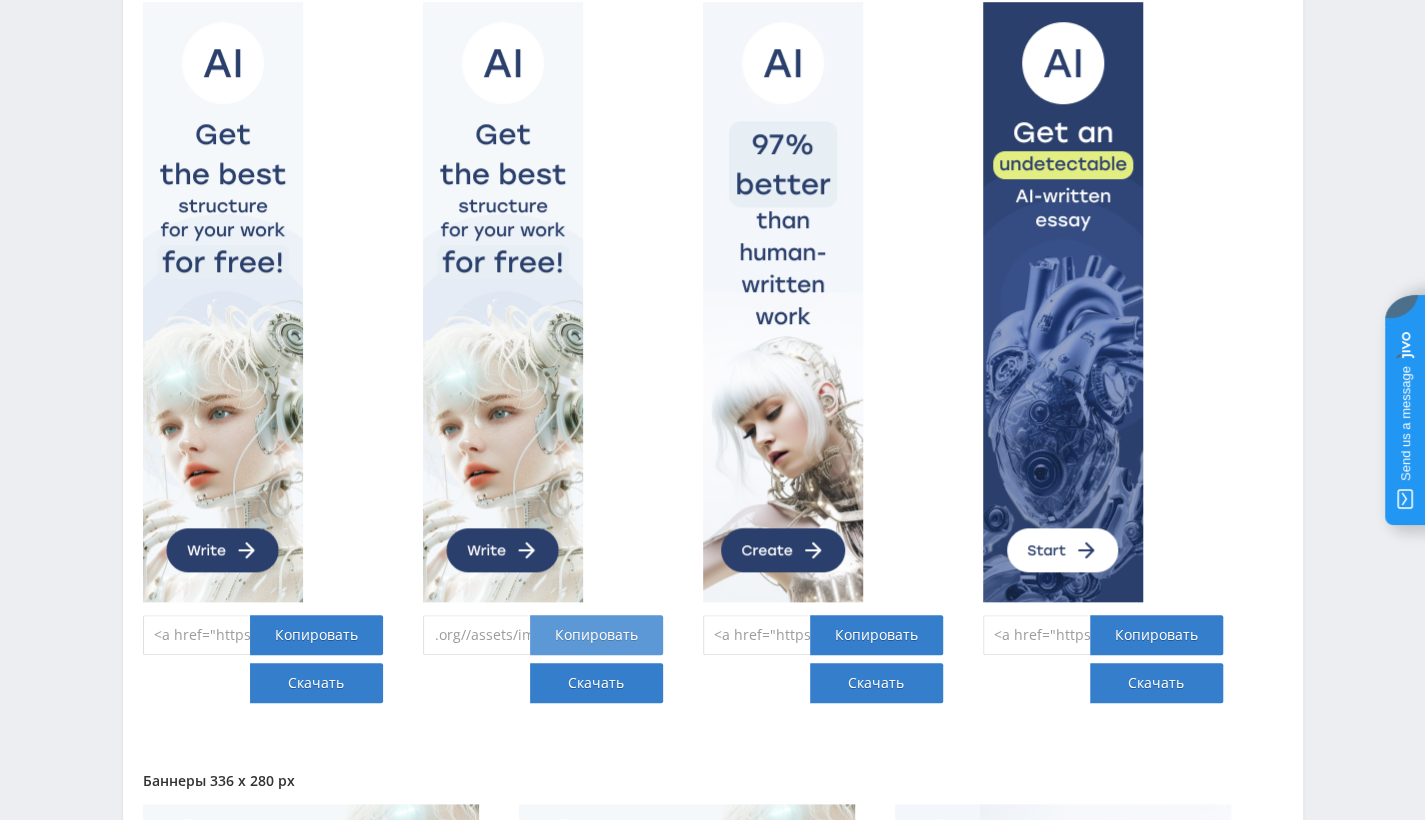drag, startPoint x: 496, startPoint y: 628, endPoint x: 530, endPoint y: 630, distance: 34.058773 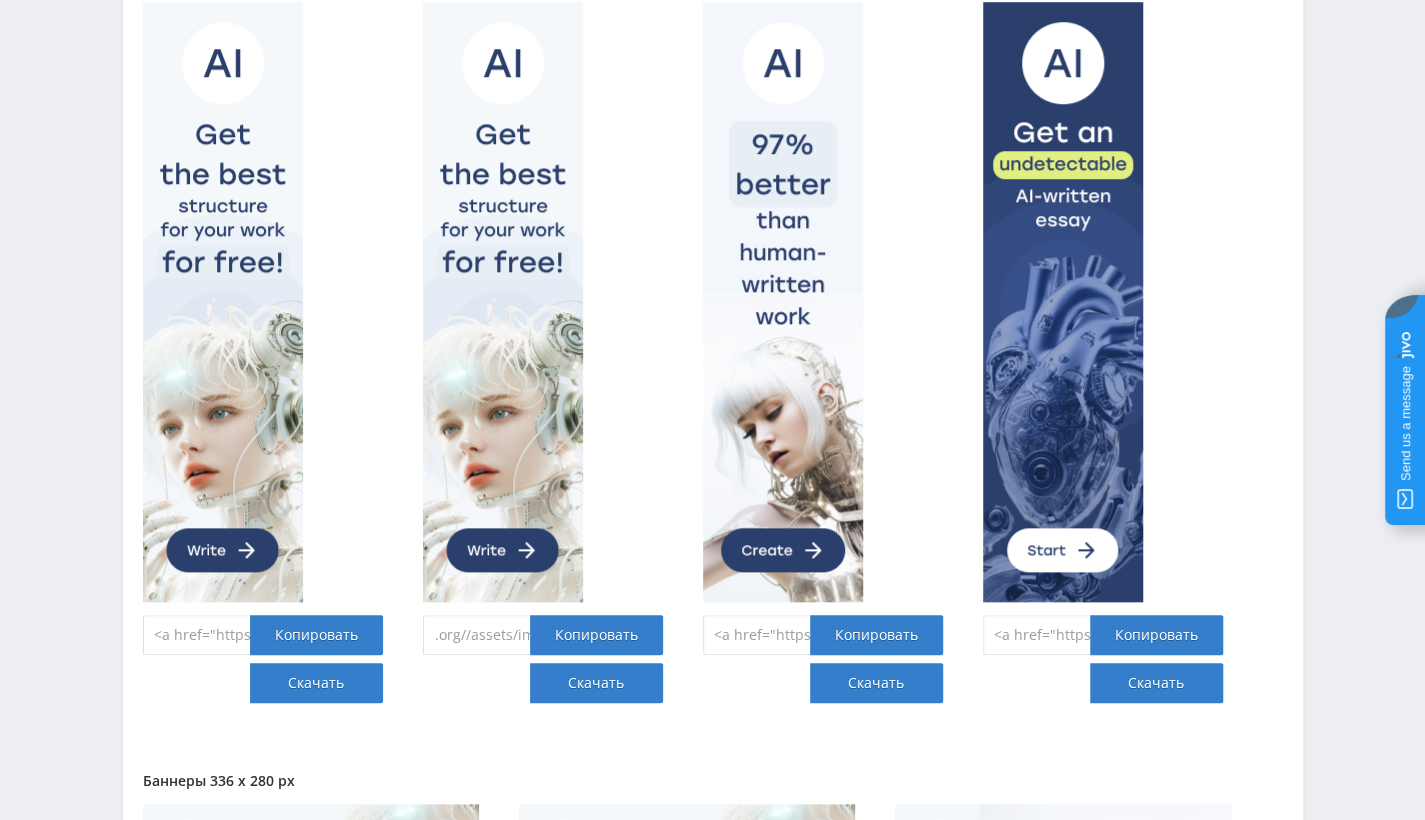 scroll, scrollTop: 0, scrollLeft: 812, axis: horizontal 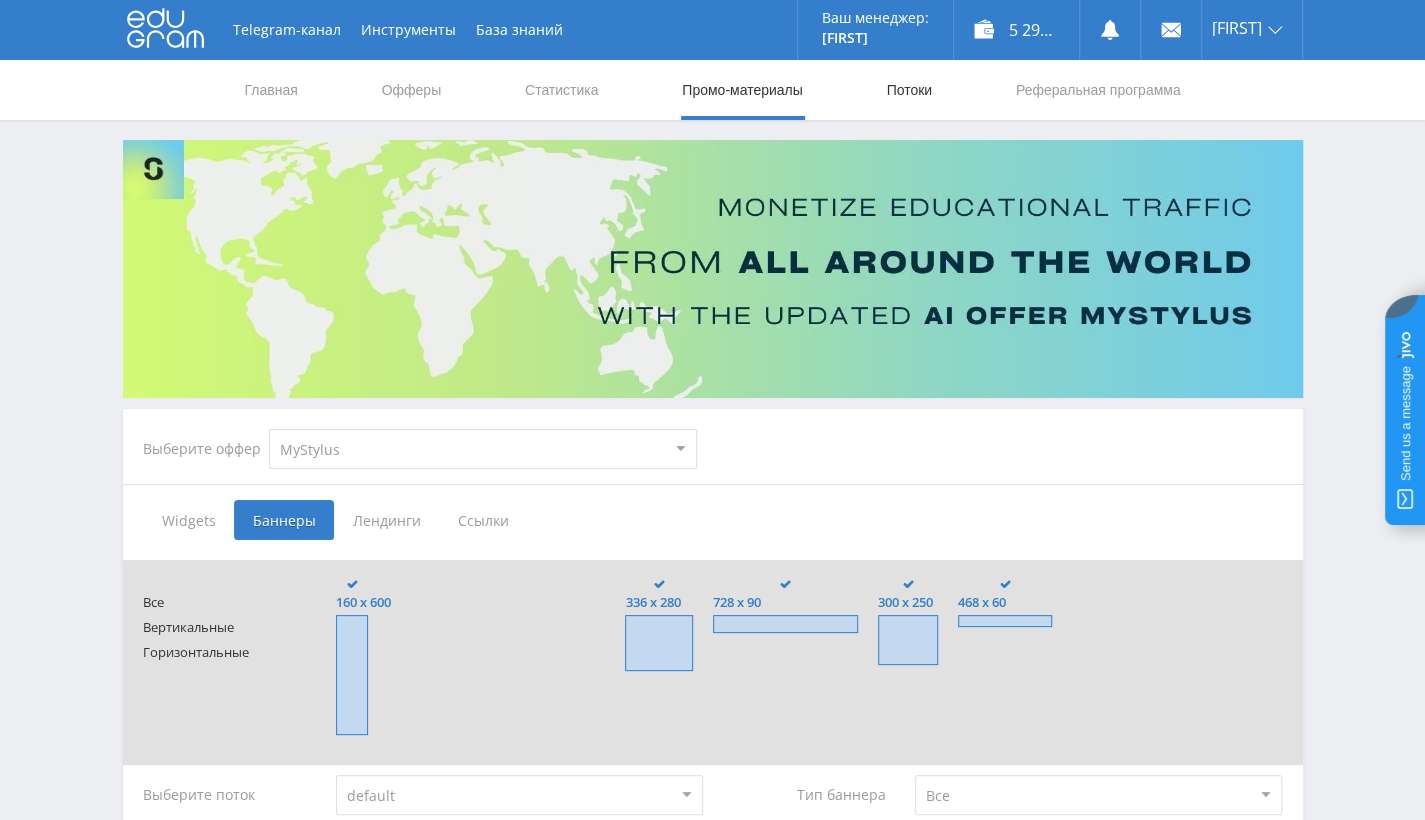 click on "Потоки" at bounding box center [909, 90] 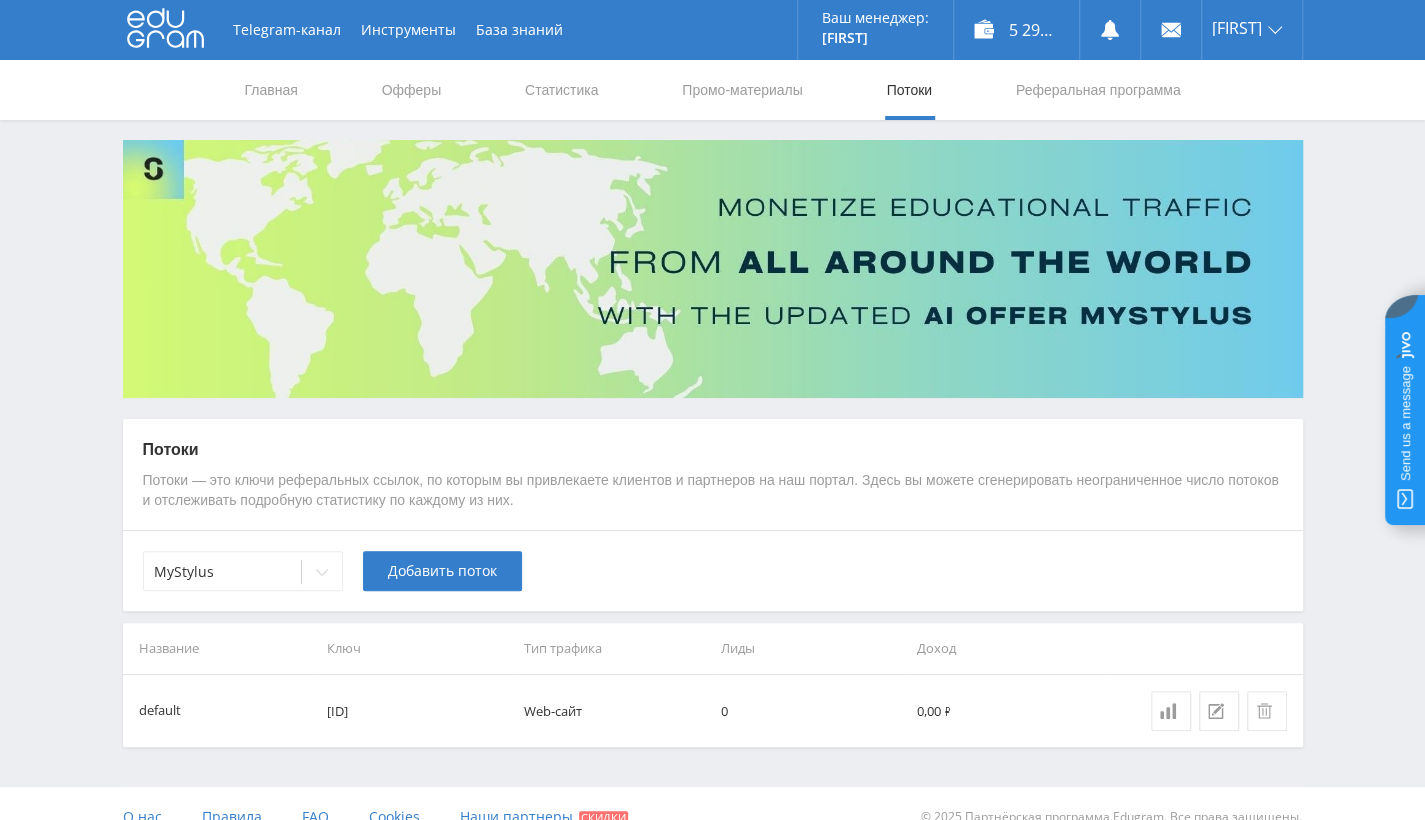 scroll, scrollTop: 26, scrollLeft: 0, axis: vertical 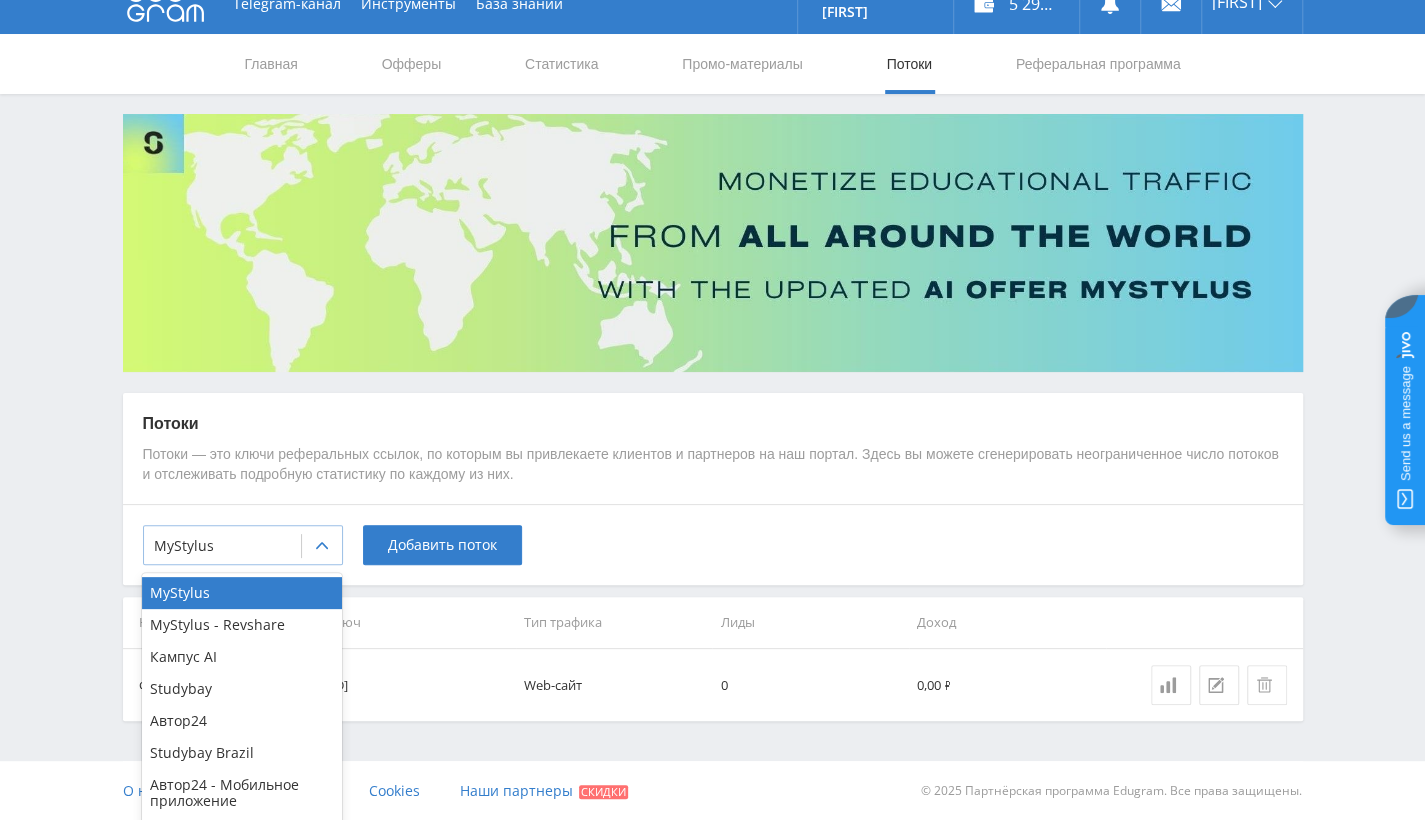 click on "MyStylus" at bounding box center (222, 546) 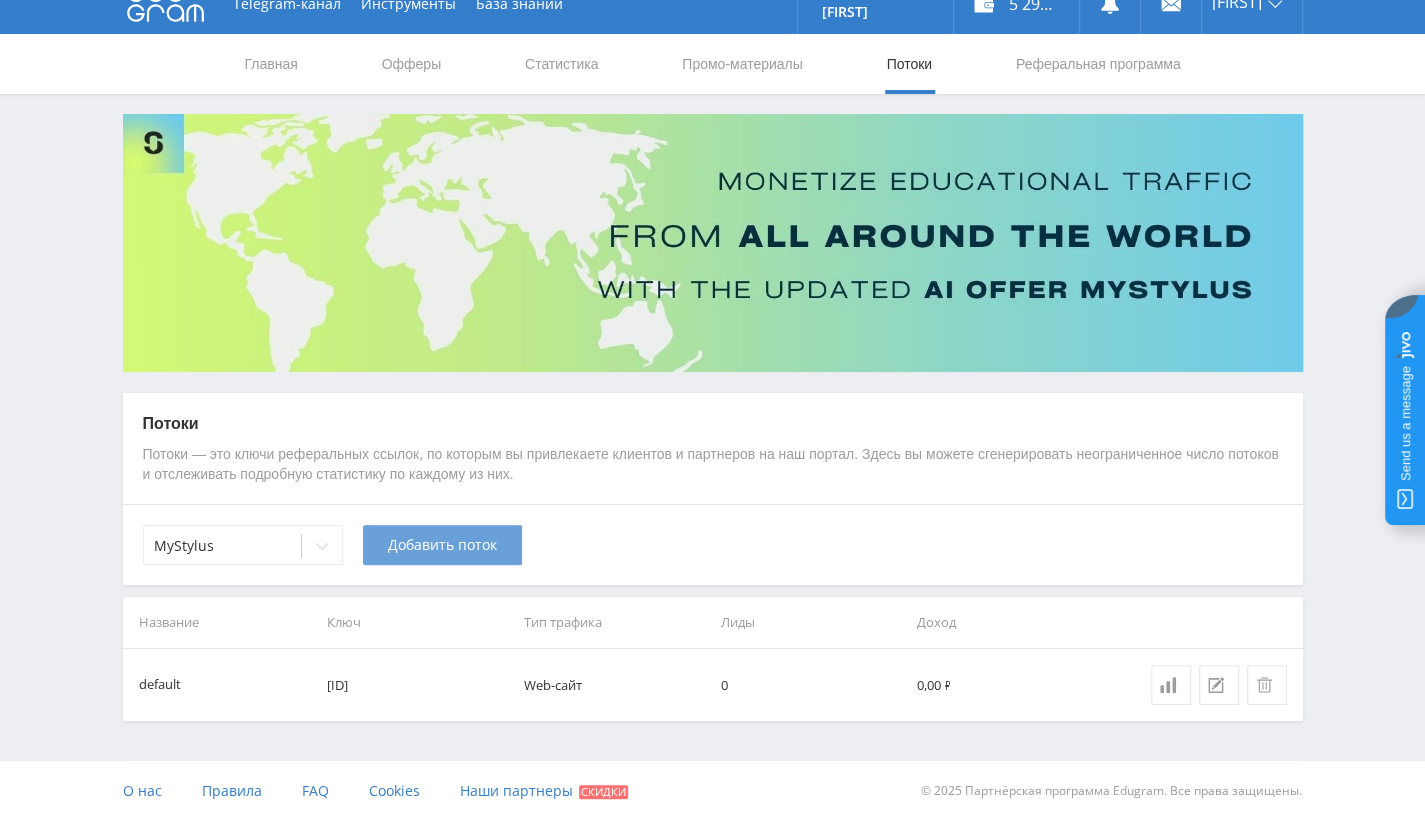 click on "Добавить поток" at bounding box center [442, 545] 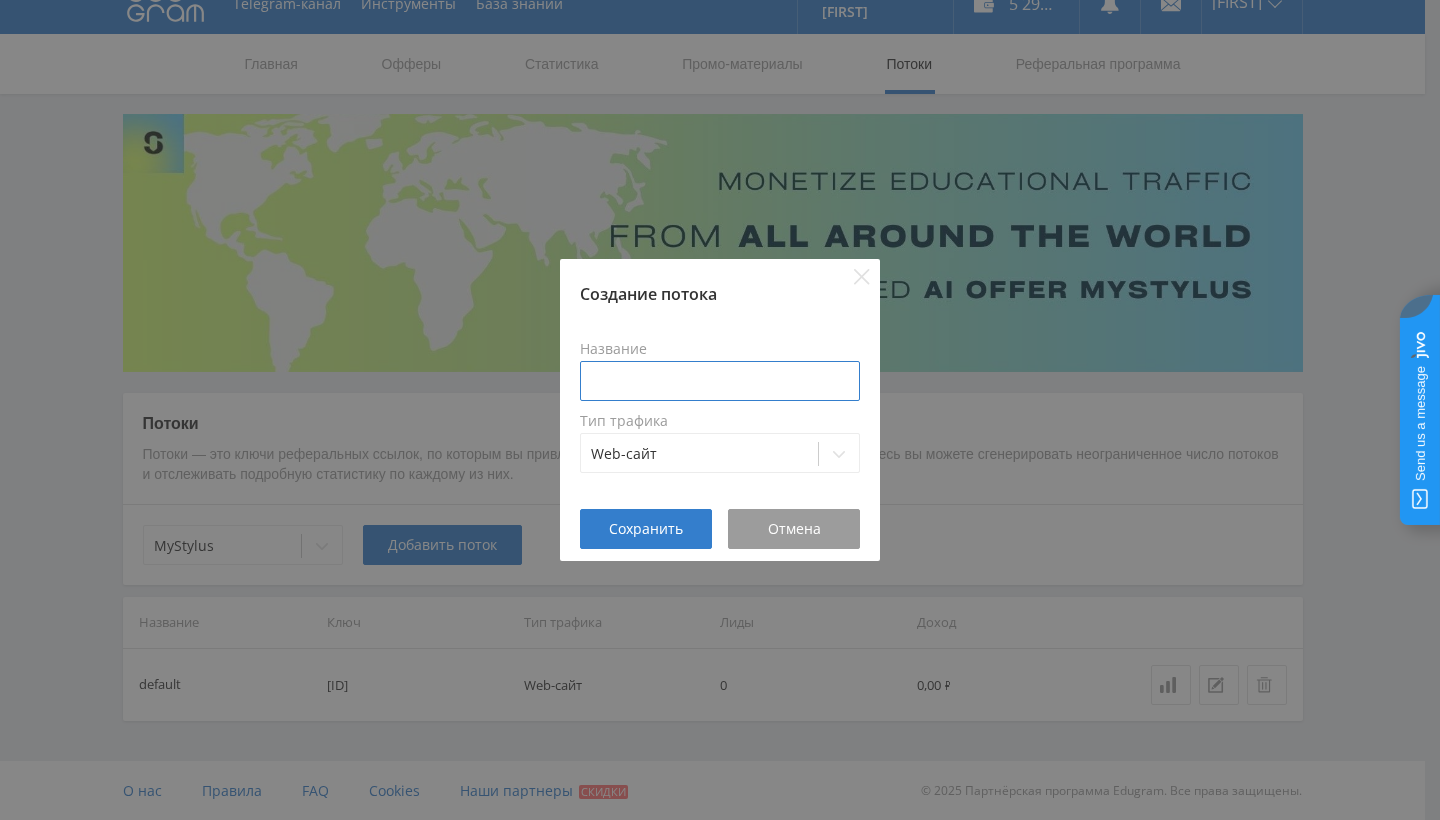 click at bounding box center [720, 381] 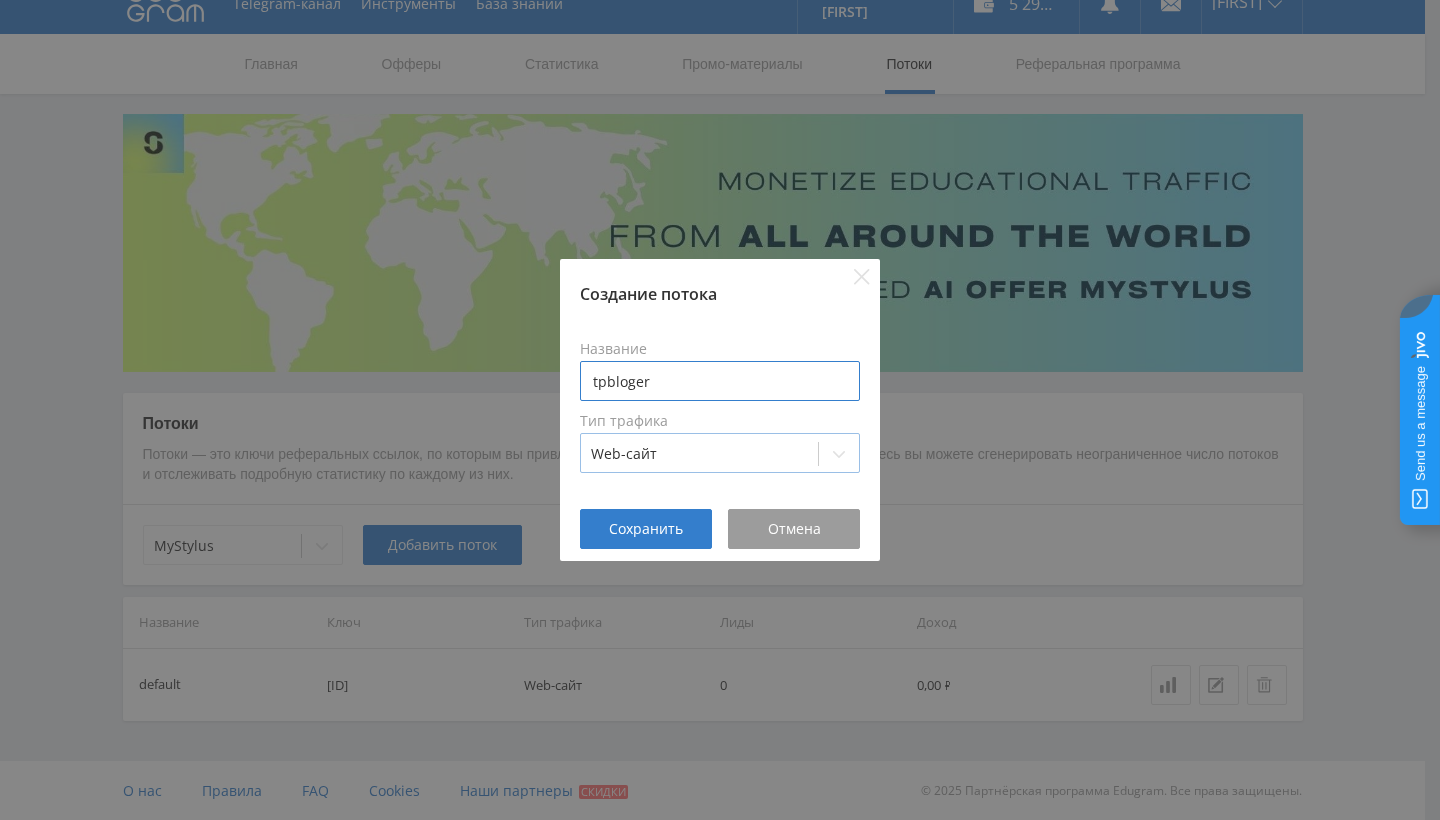 type on "tpbloger" 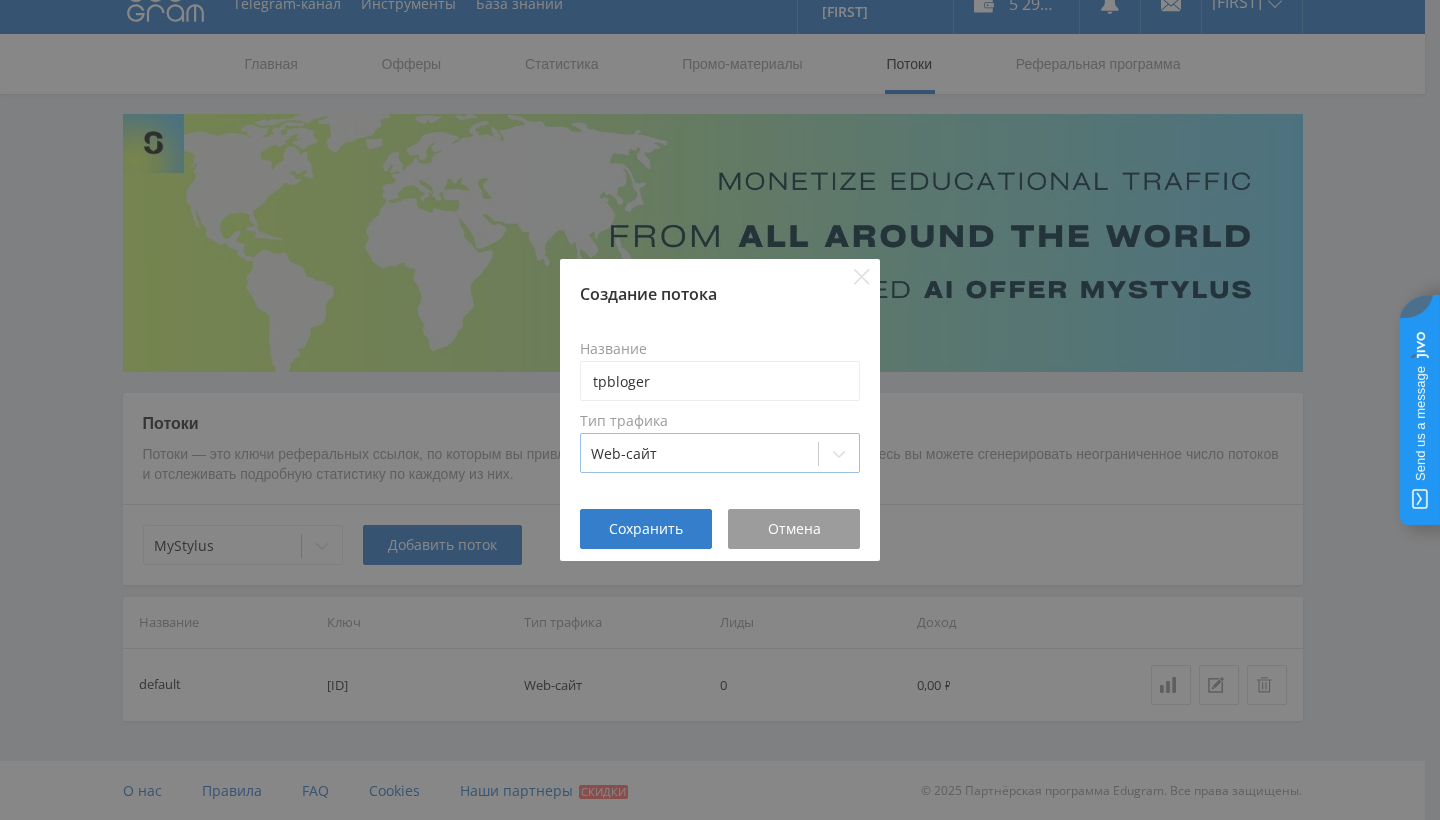 click on "Web-сайт" at bounding box center (699, 454) 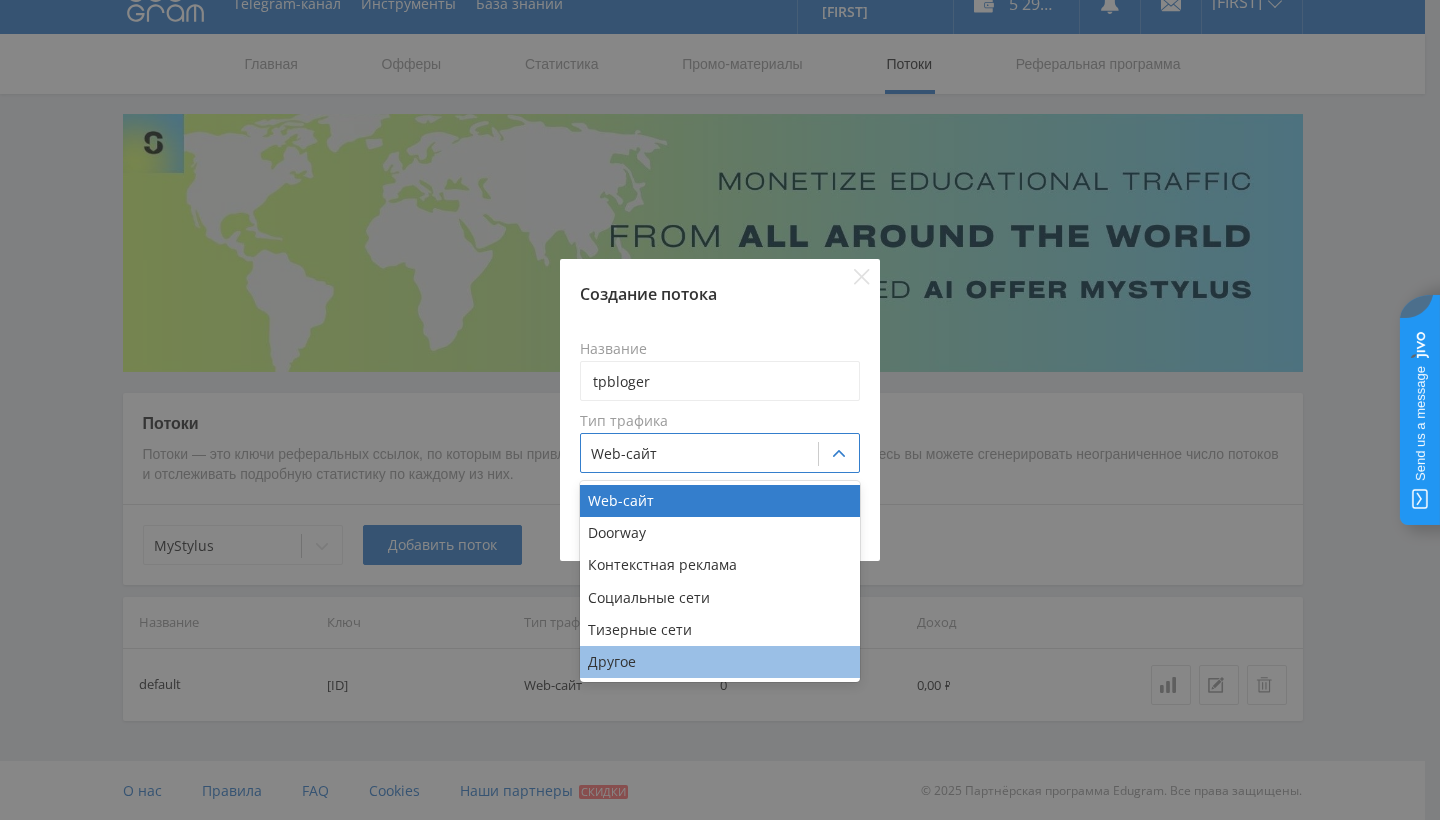 click on "Другое" at bounding box center (720, 662) 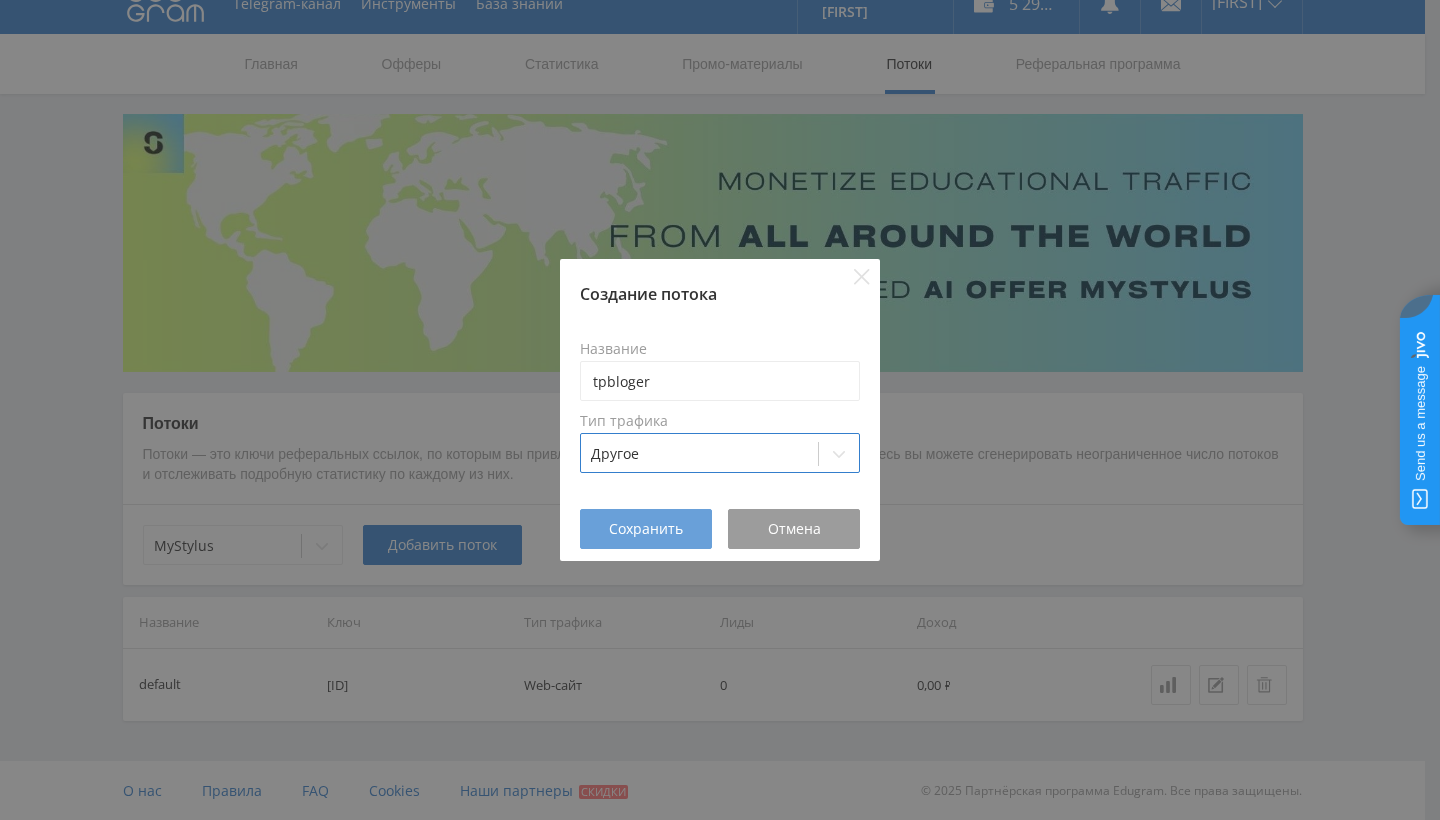 click on "Сохранить" at bounding box center (646, 529) 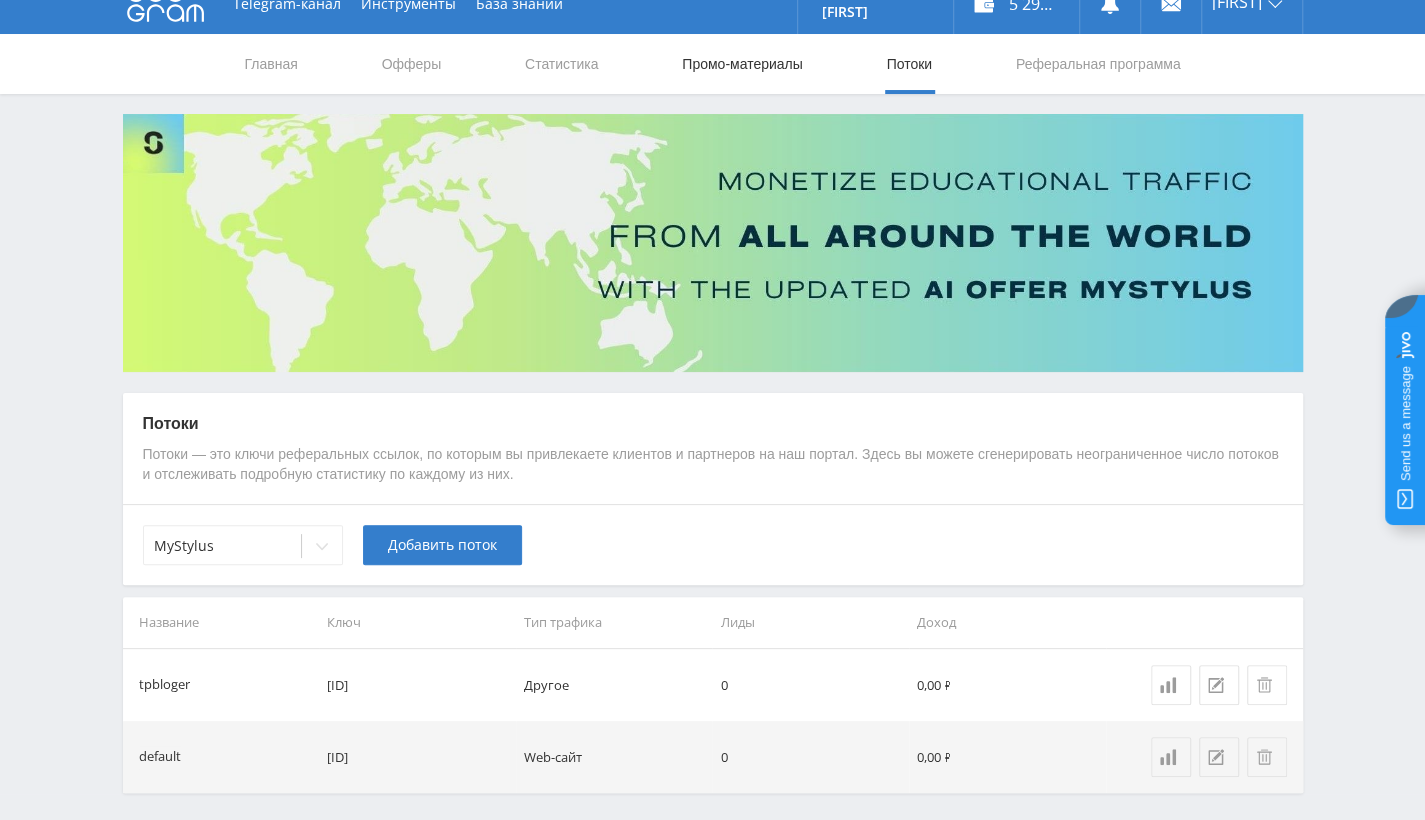 click on "Промо-материалы" at bounding box center (742, 64) 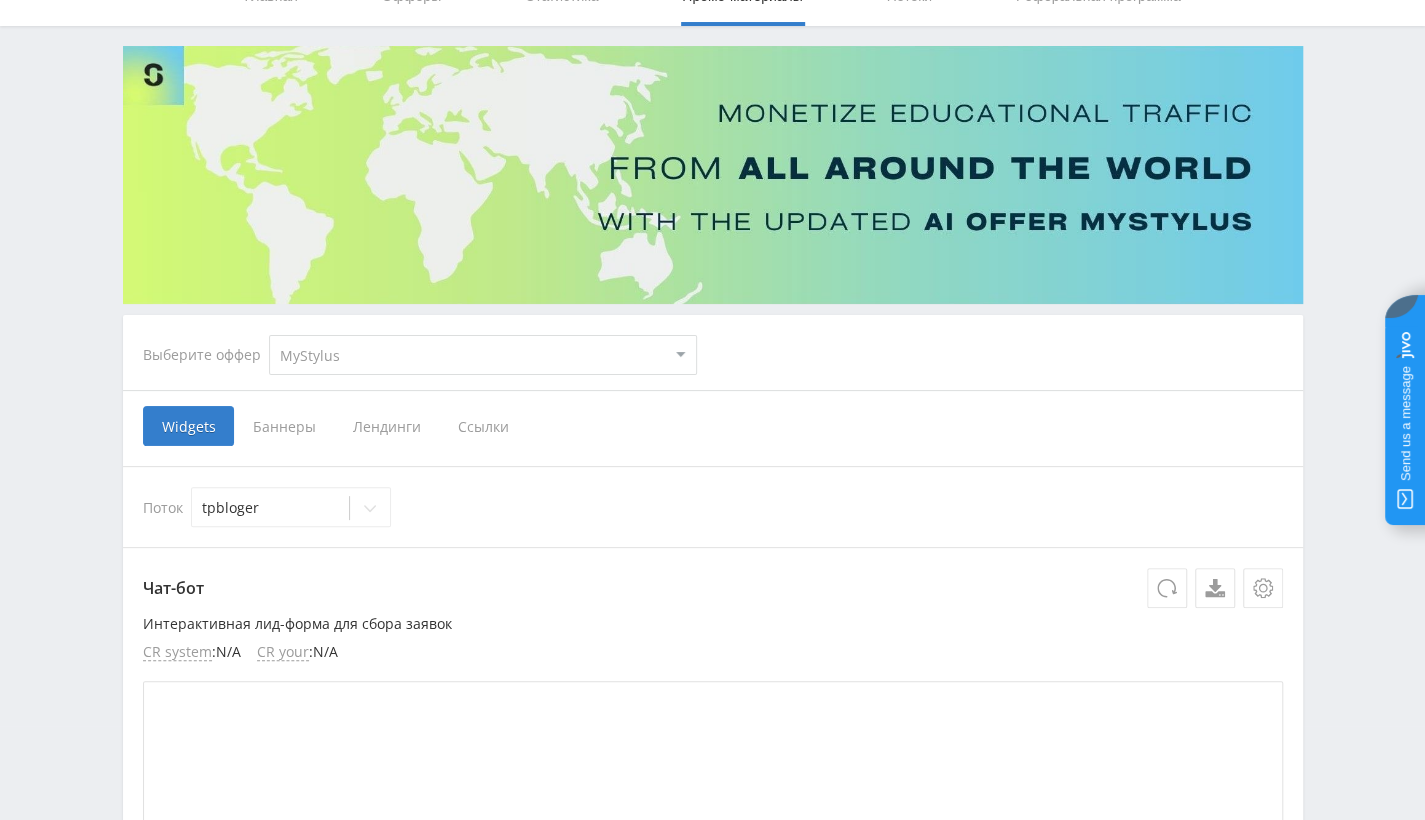 scroll, scrollTop: 126, scrollLeft: 0, axis: vertical 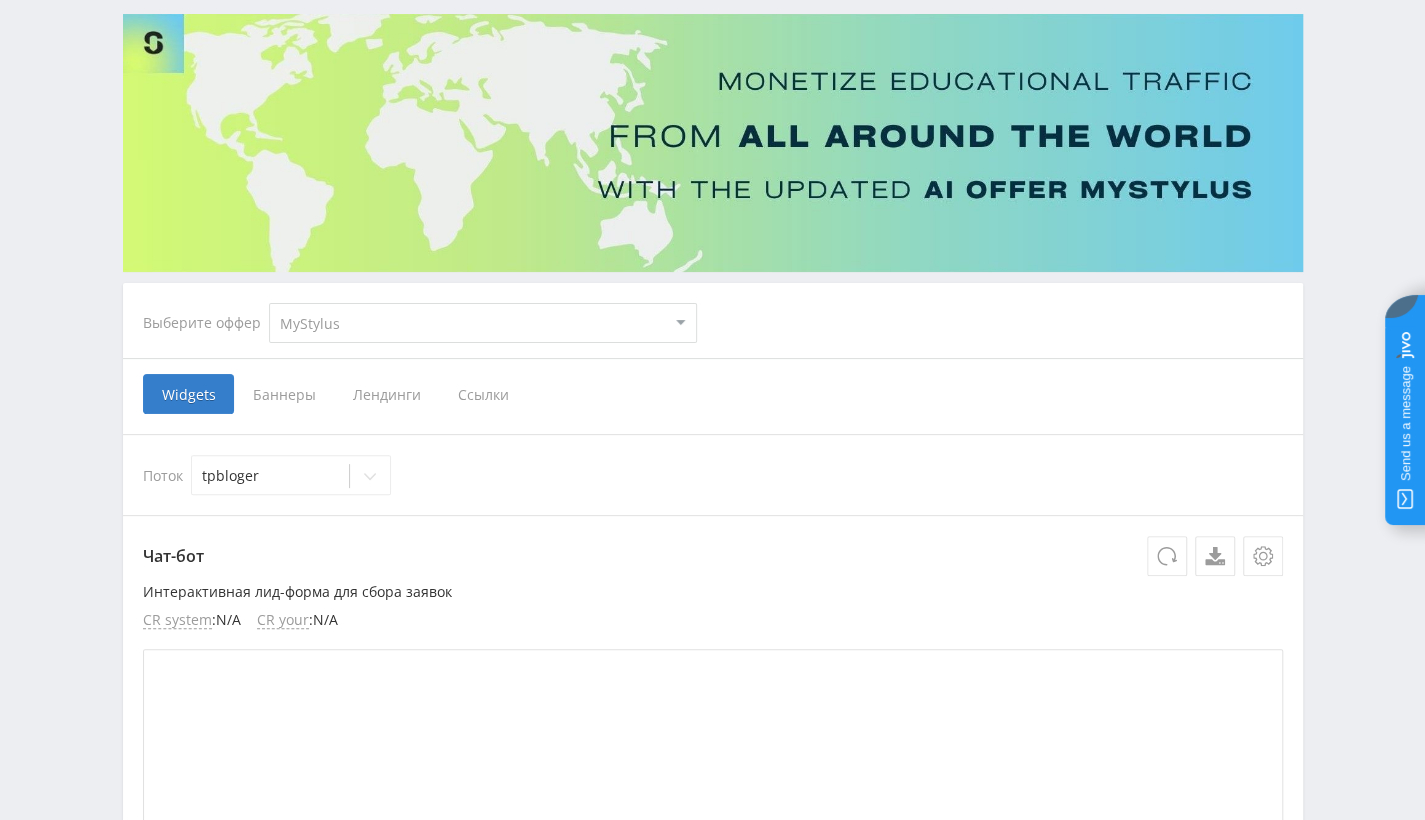 click on "Ссылки" at bounding box center [483, 394] 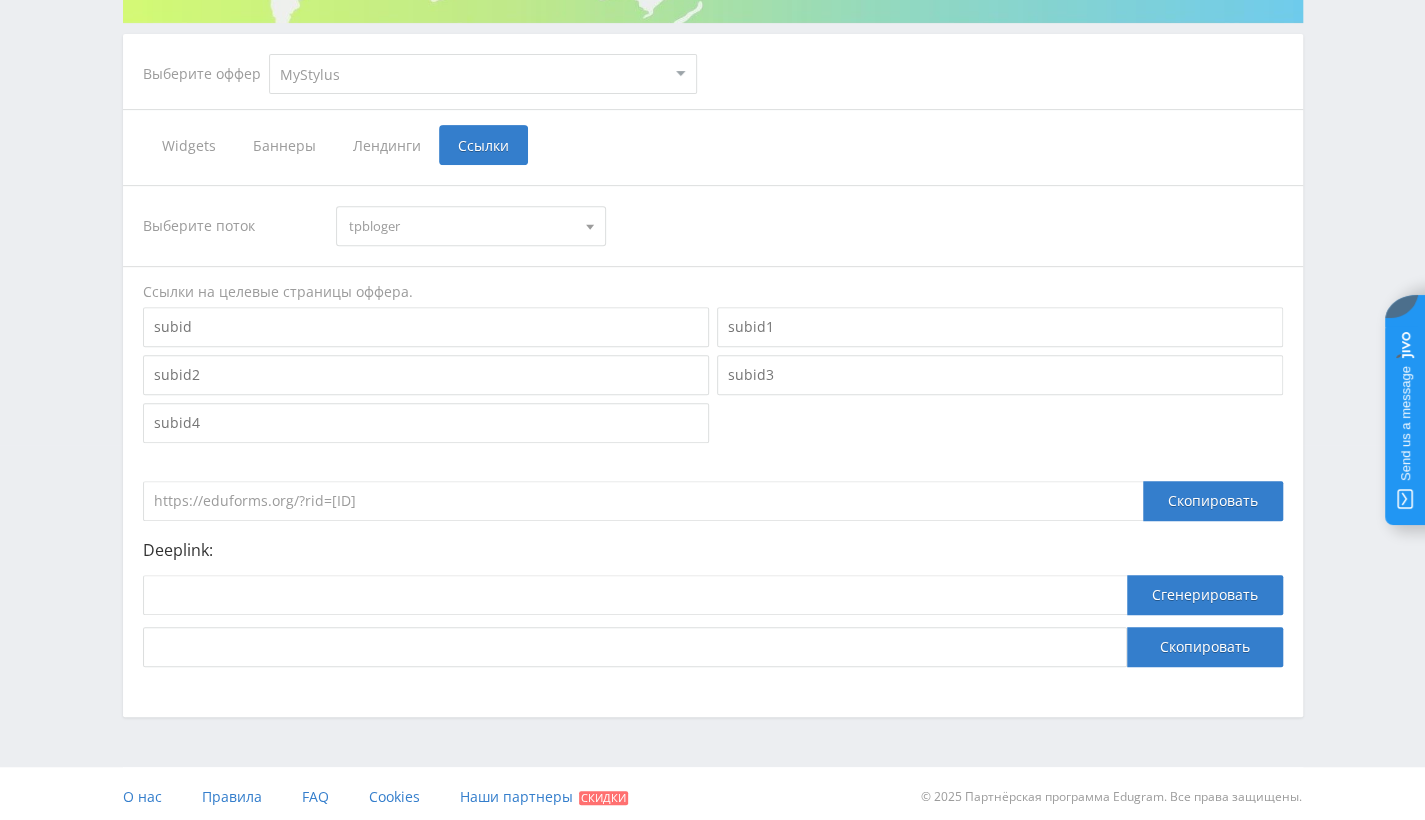 scroll, scrollTop: 380, scrollLeft: 0, axis: vertical 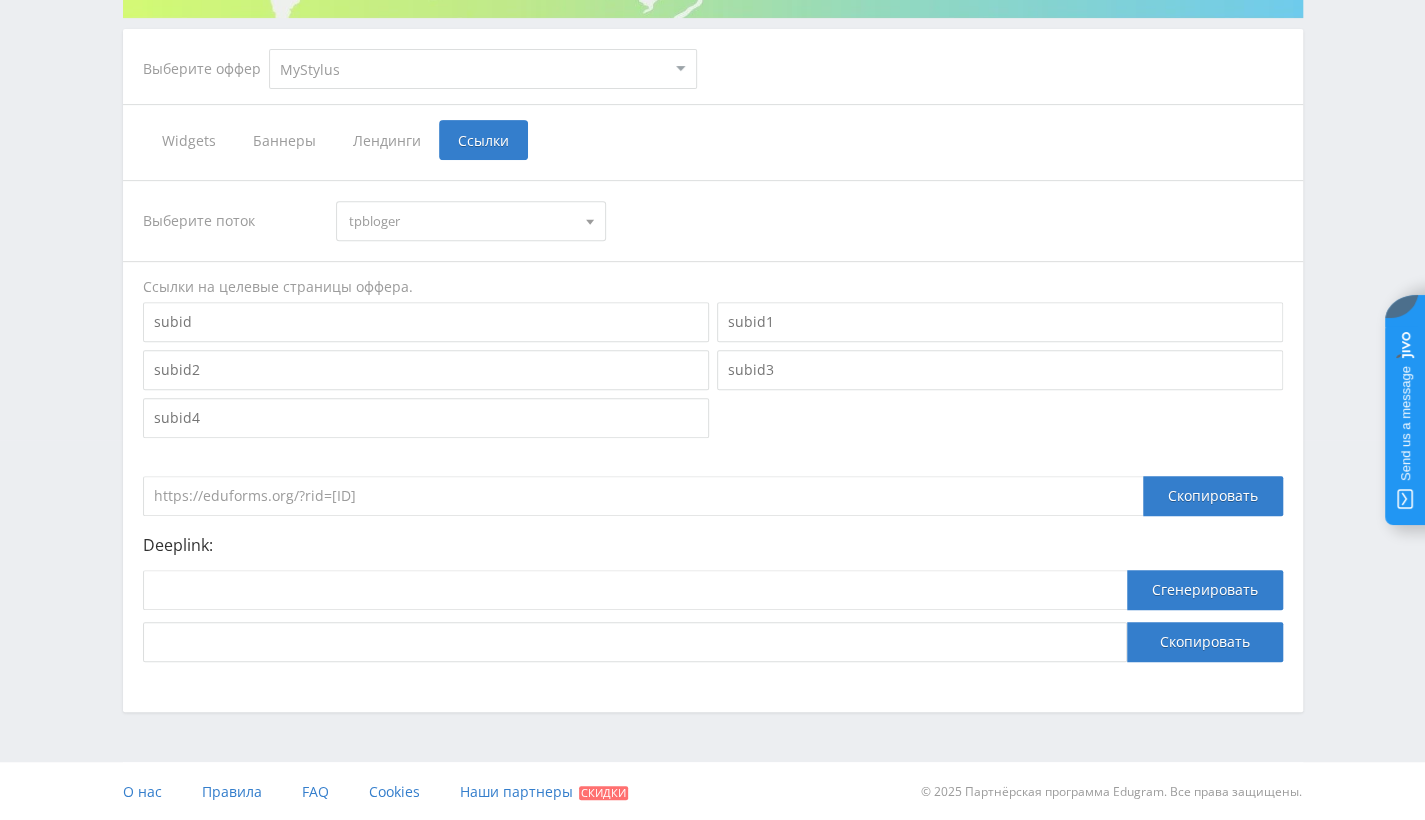 click on "https://eduforms.org/?rid=[ID]" at bounding box center (643, 496) 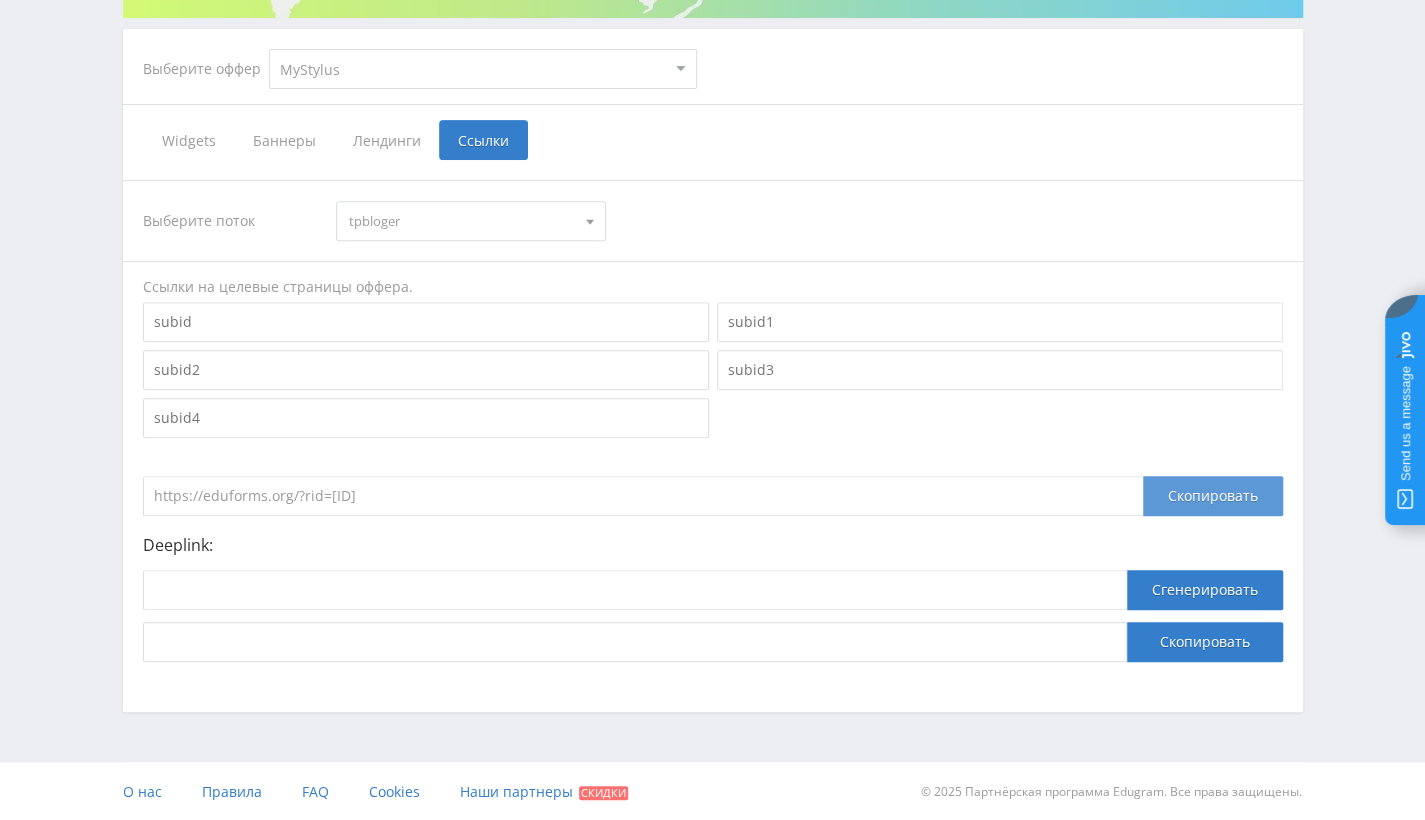 click on "Скопировать" at bounding box center (1213, 496) 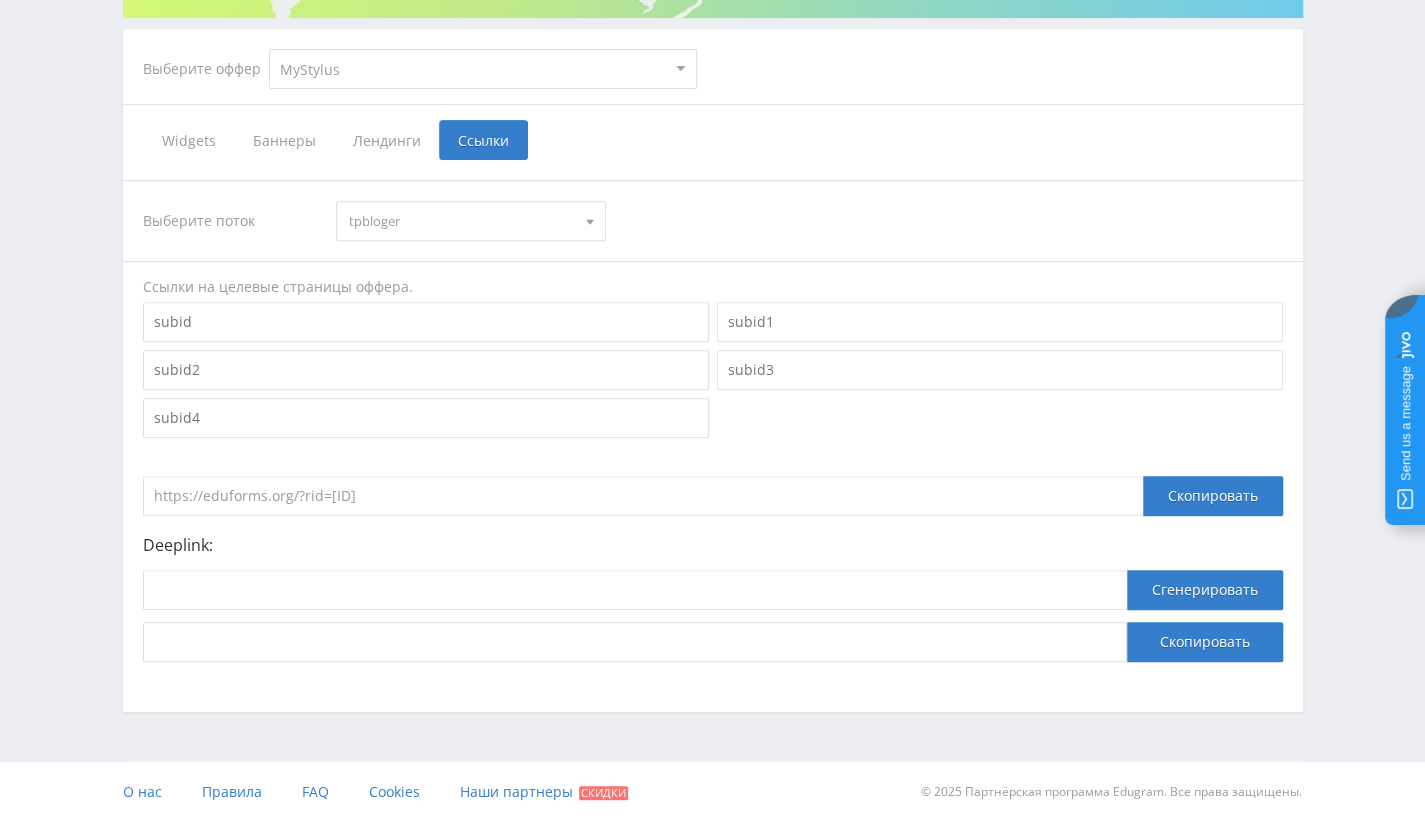 click on "https://eduforms.org/?rid=[ID]" at bounding box center [643, 496] 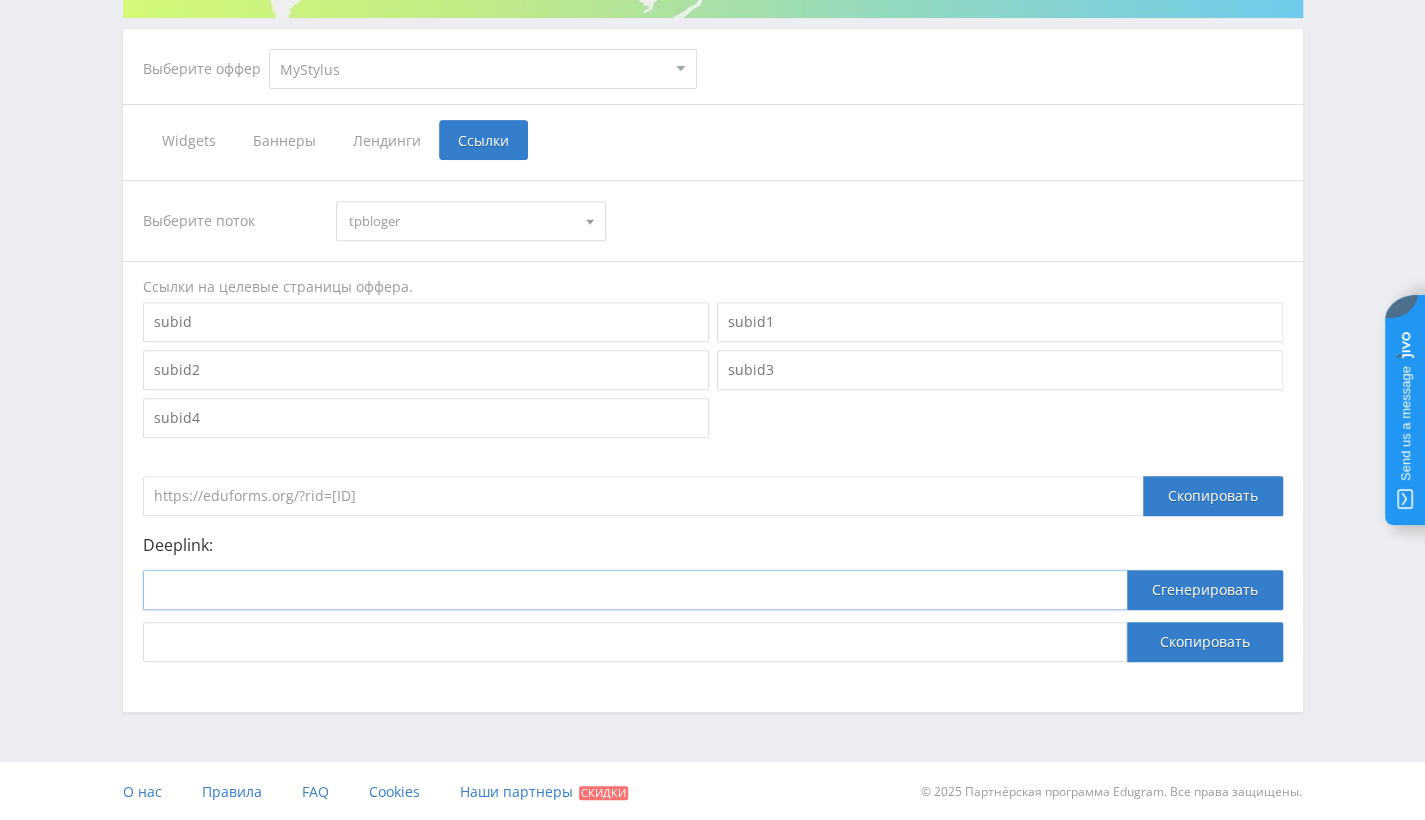click at bounding box center (635, 590) 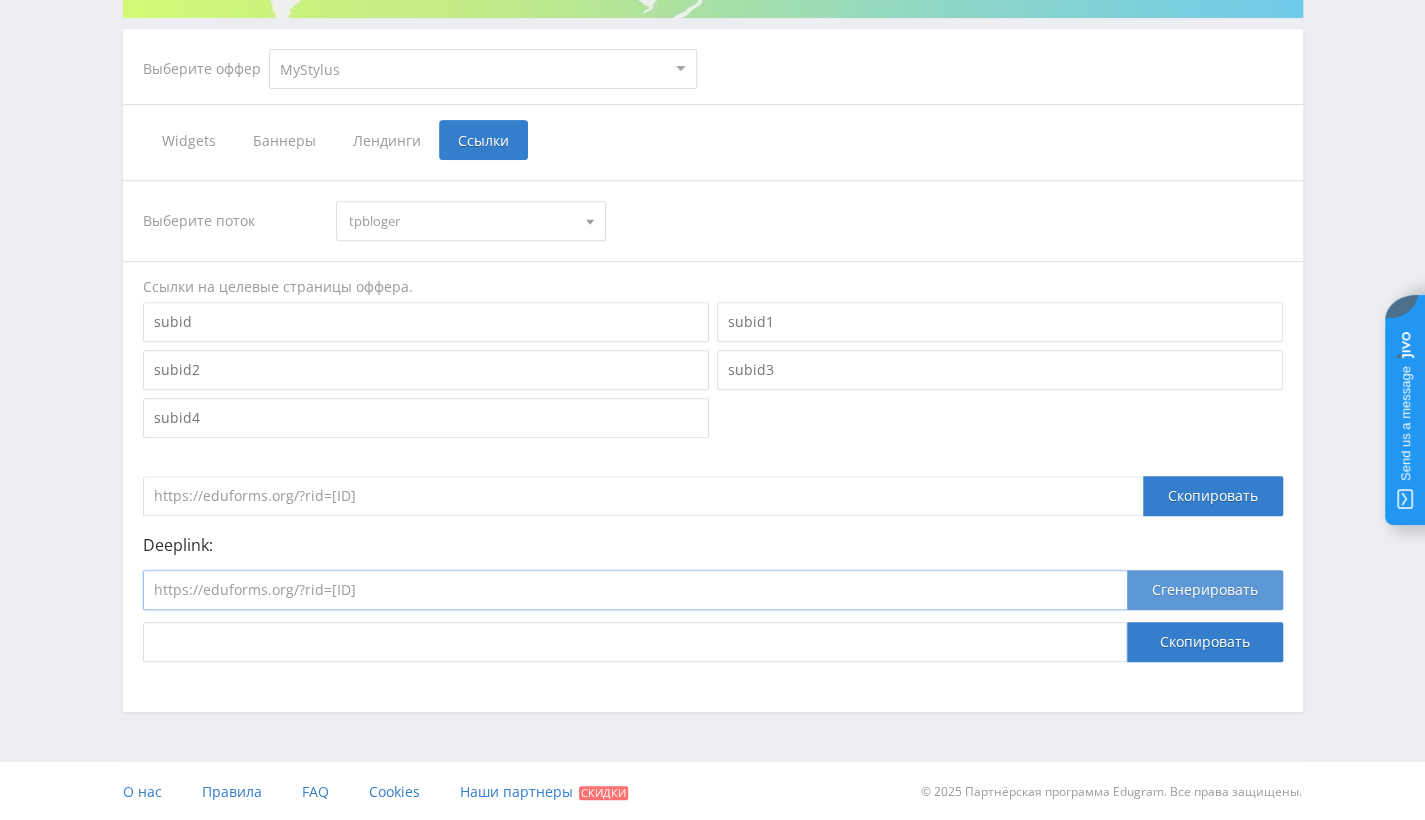 type on "https://eduforms.org/?rid=[ID]" 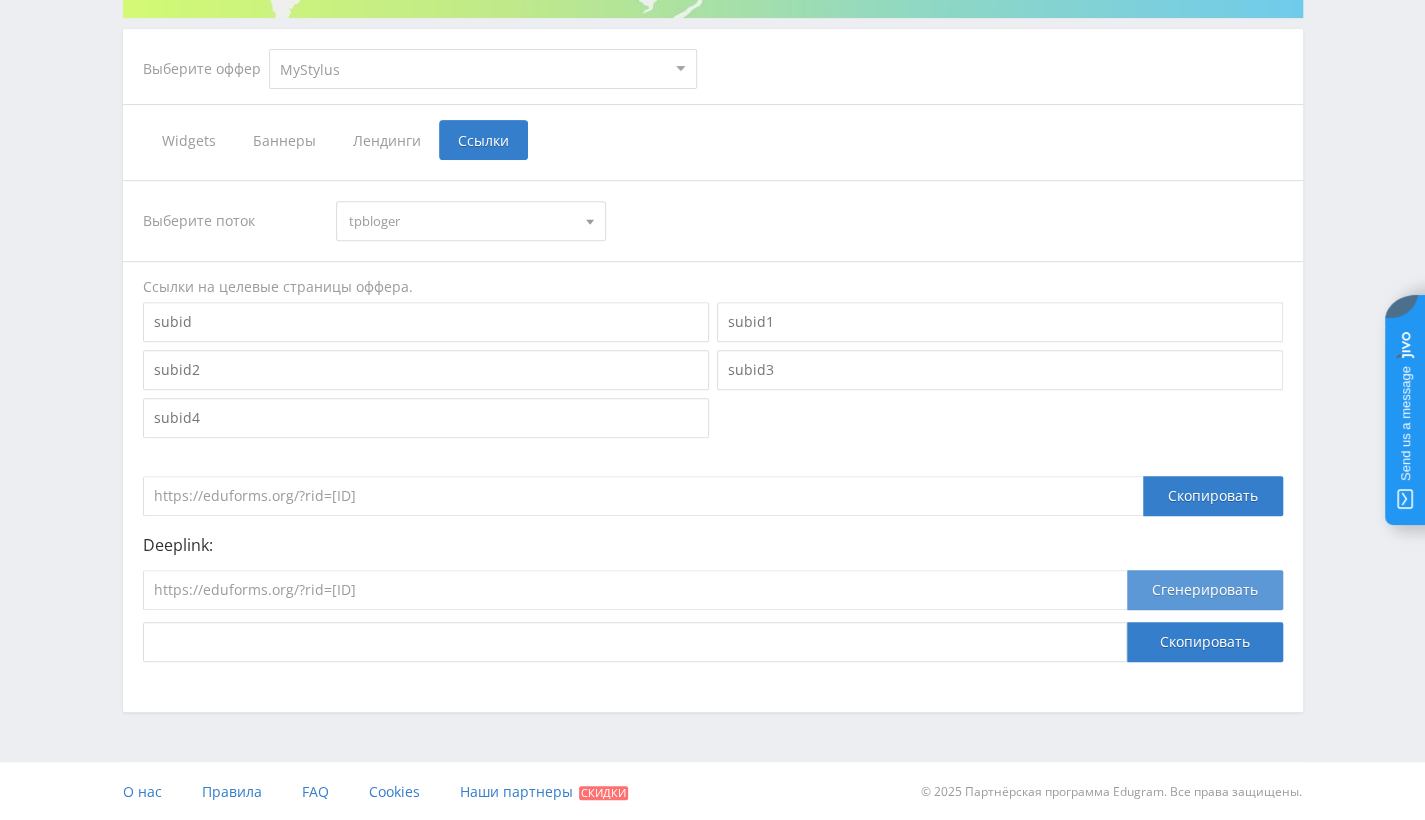 click on "Сгенерировать" at bounding box center (1205, 590) 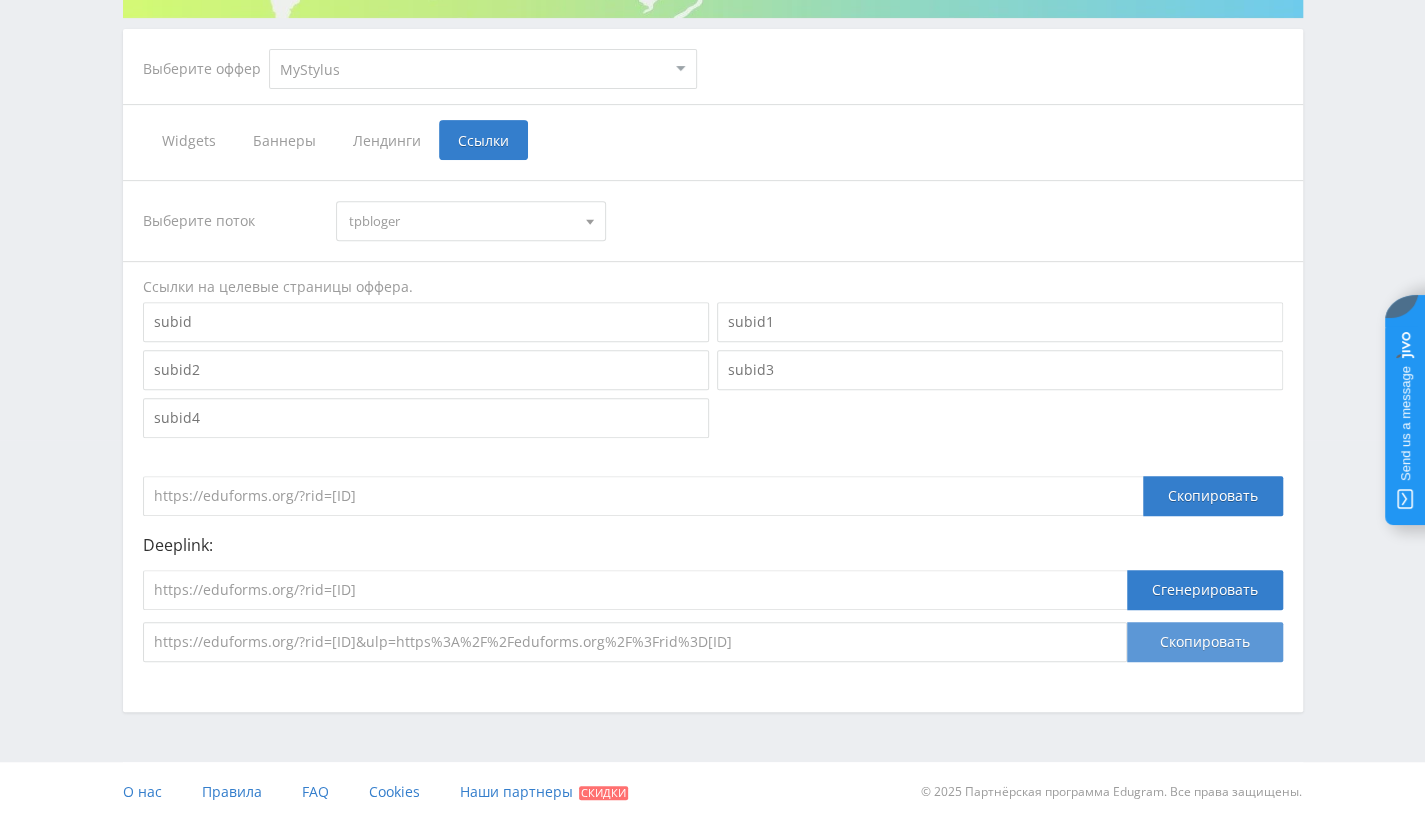 click on "Скопировать" at bounding box center (1205, 642) 